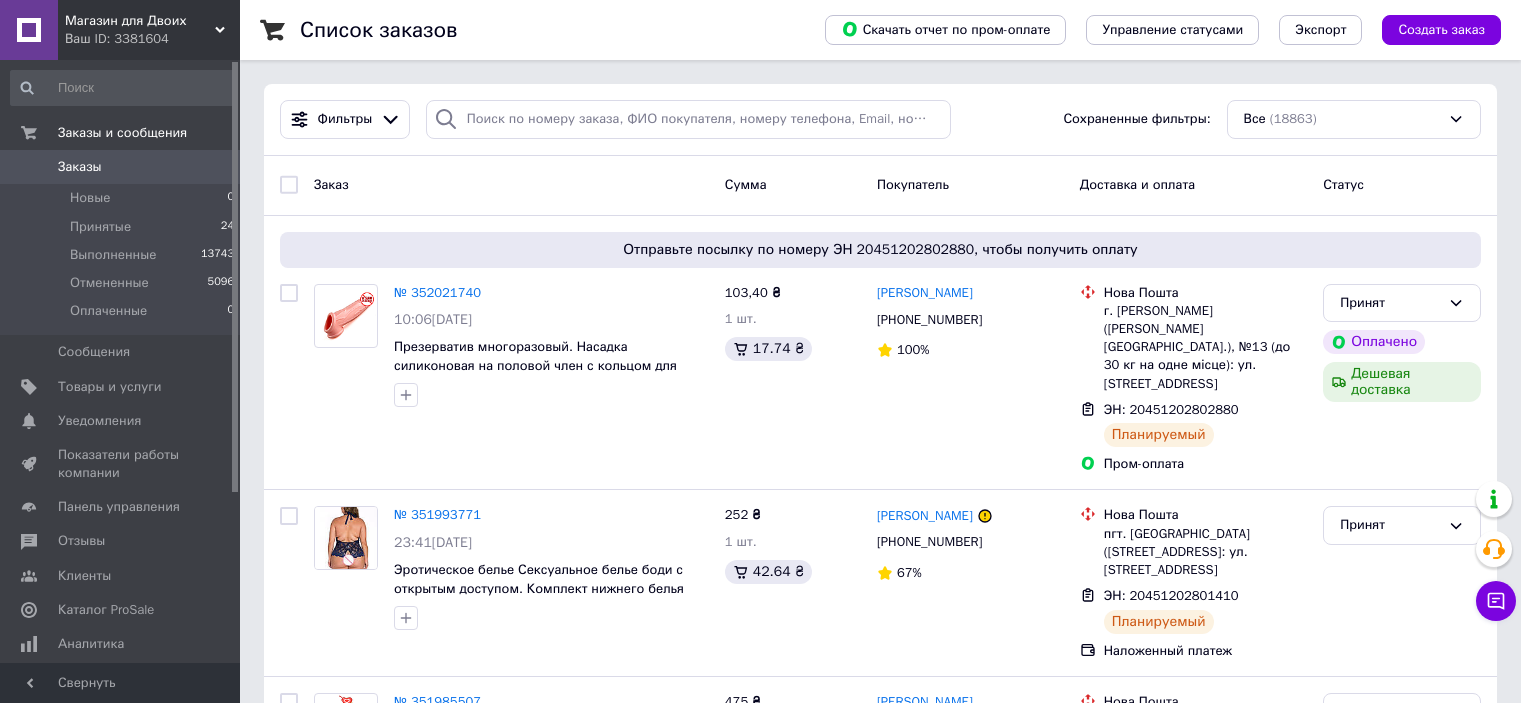 scroll, scrollTop: 0, scrollLeft: 0, axis: both 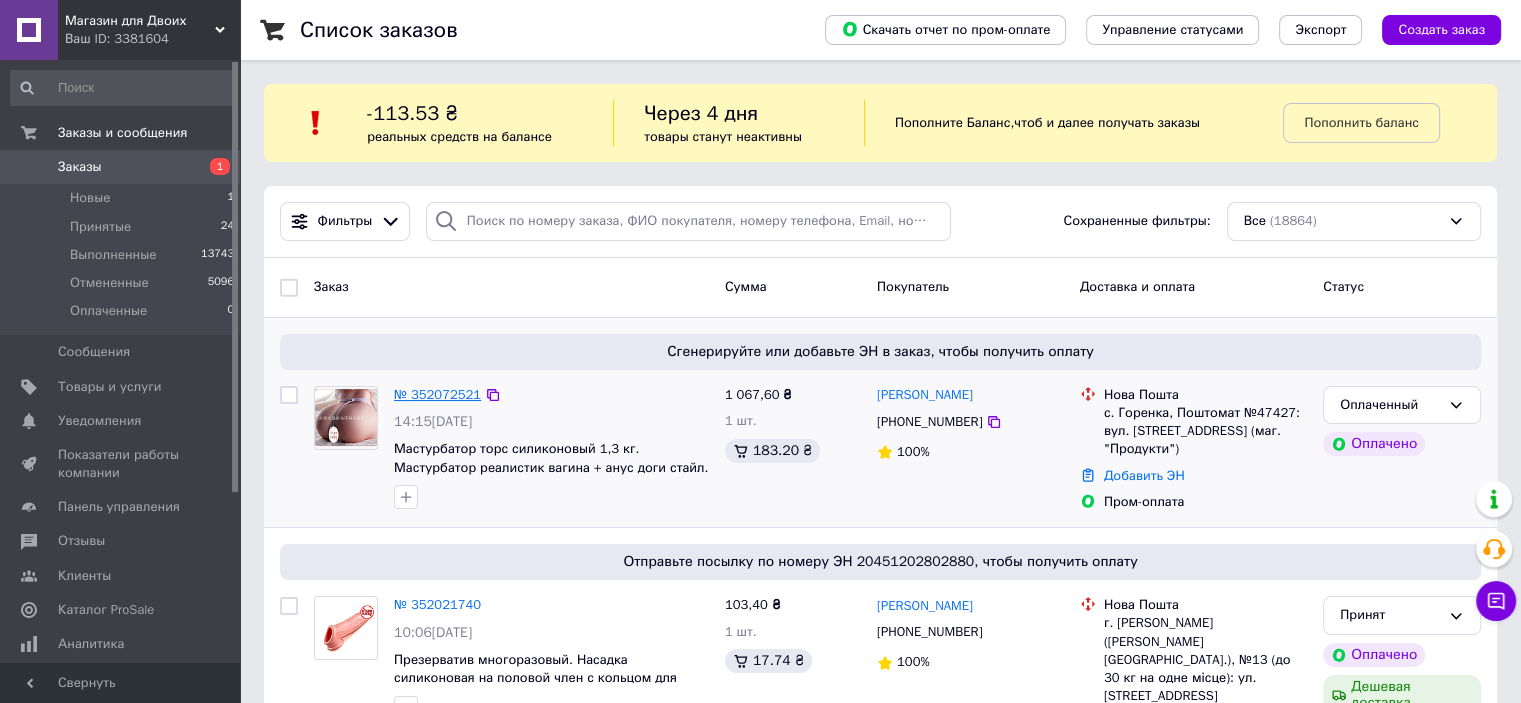 click on "№ 352072521" at bounding box center (437, 394) 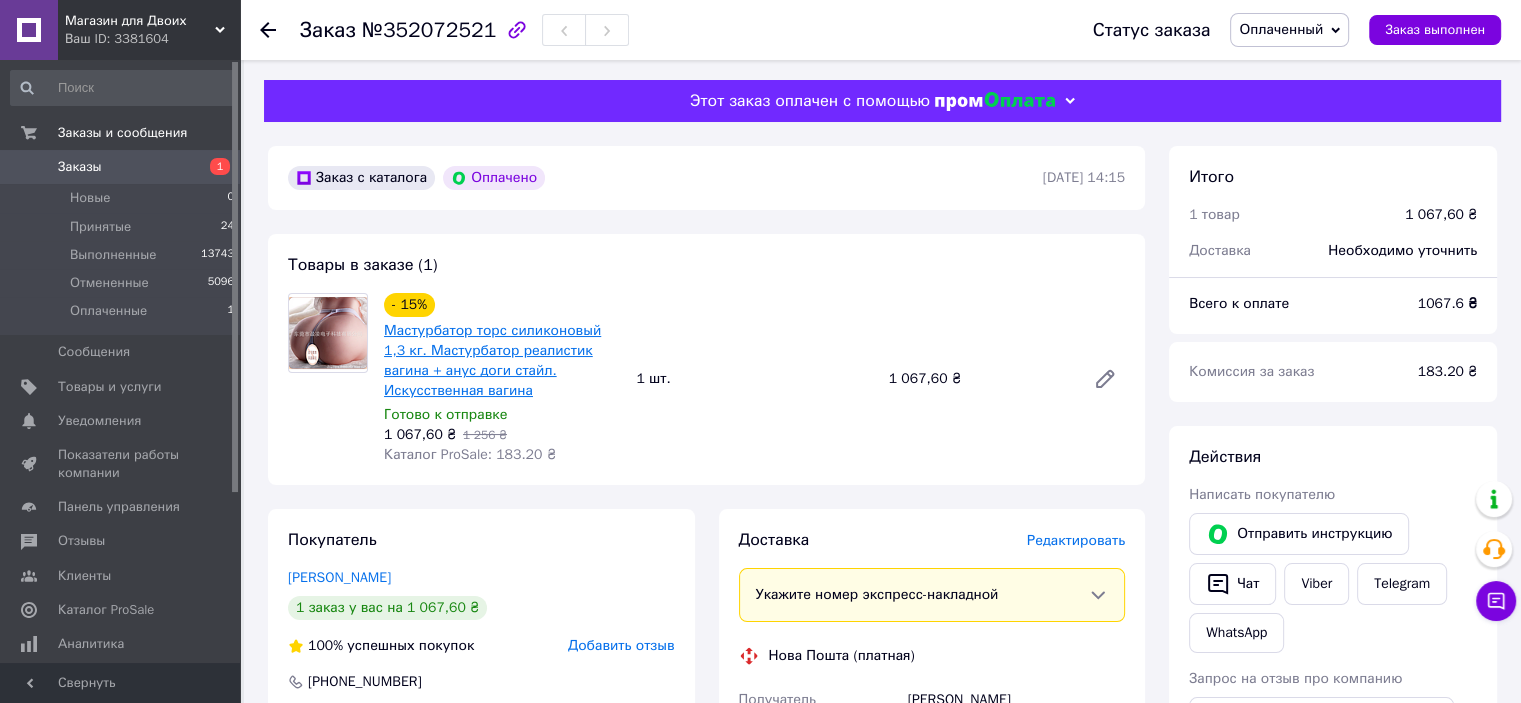 click on "Мастурбатор торс силиконовый 1,3 кг. Мастурбатор реалистик вагина + анус доги стайл. Искусственная  вагина" at bounding box center (492, 360) 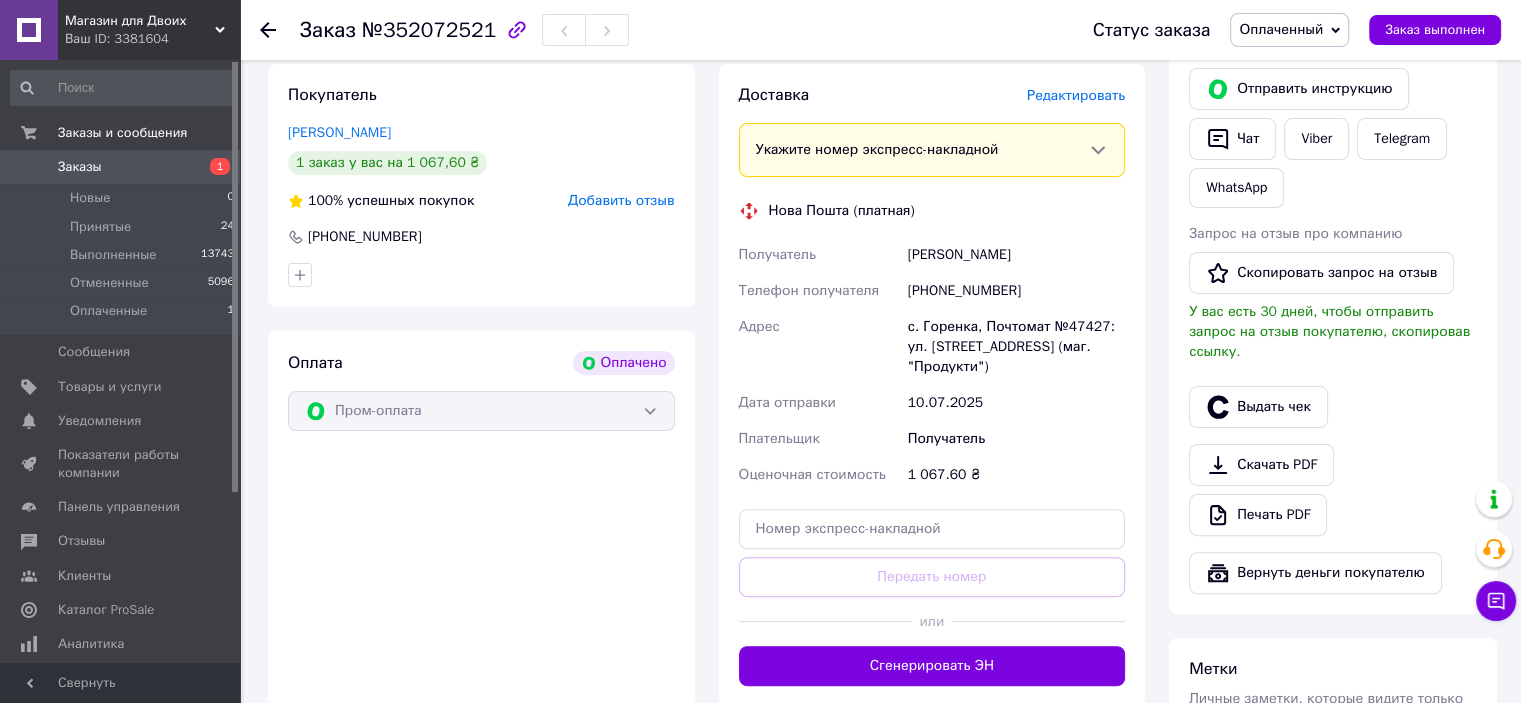 scroll, scrollTop: 535, scrollLeft: 0, axis: vertical 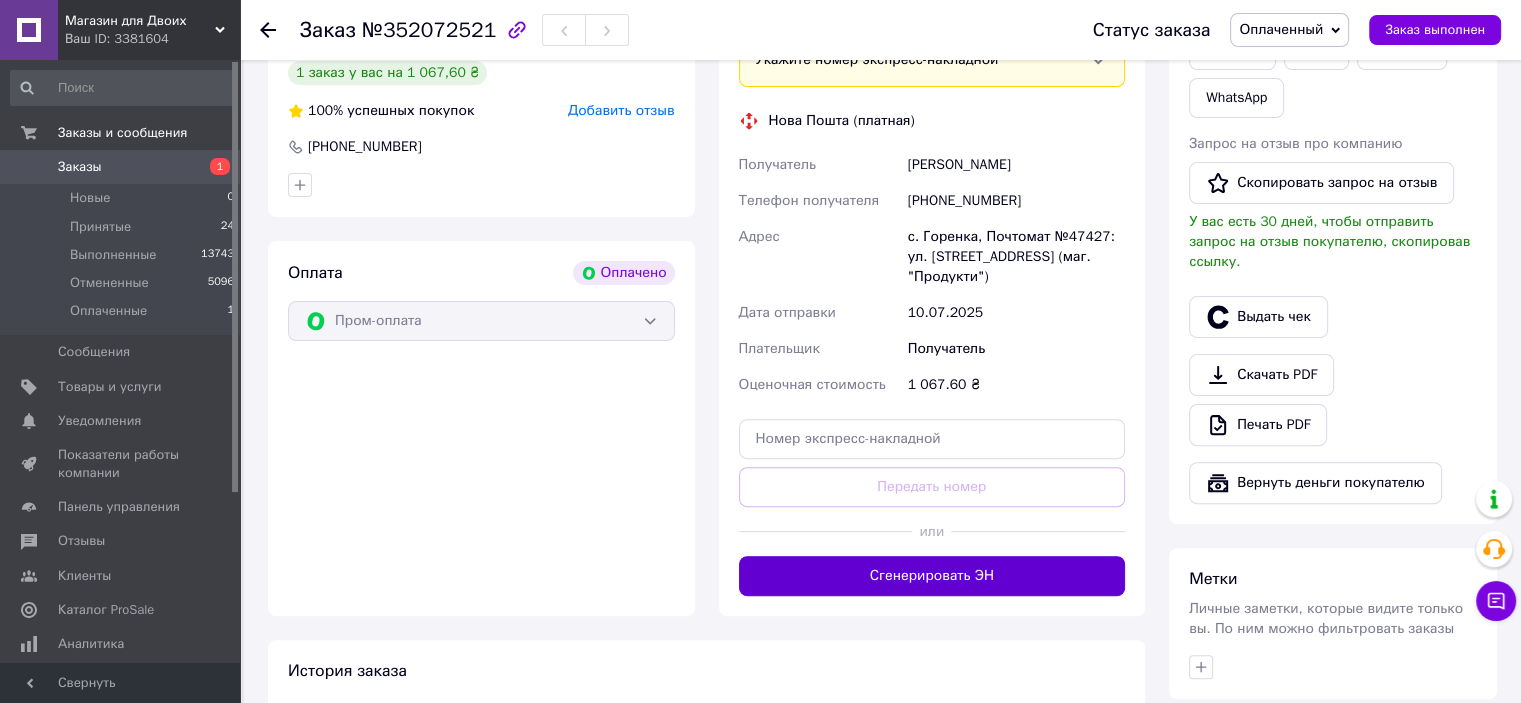 click on "Сгенерировать ЭН" at bounding box center [932, 576] 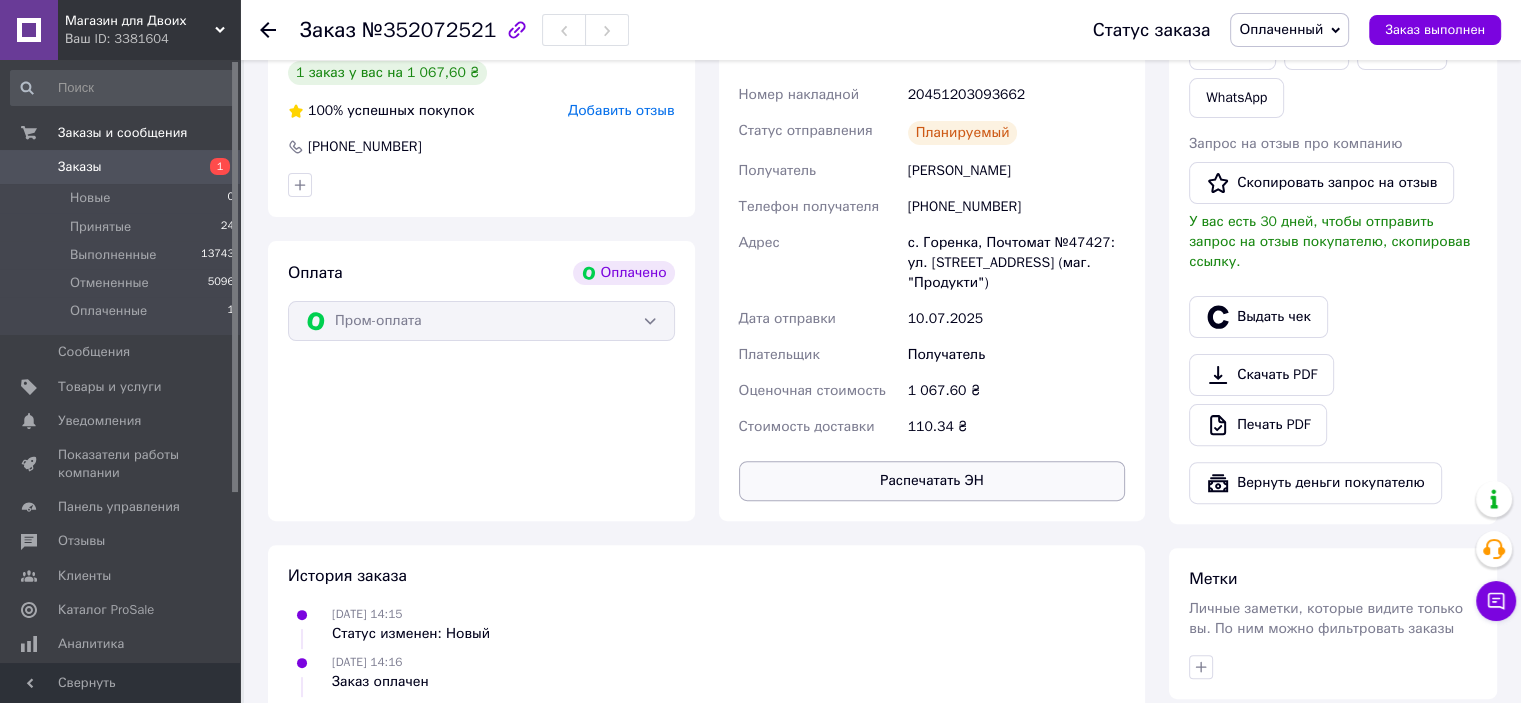 click on "Распечатать ЭН" at bounding box center (932, 481) 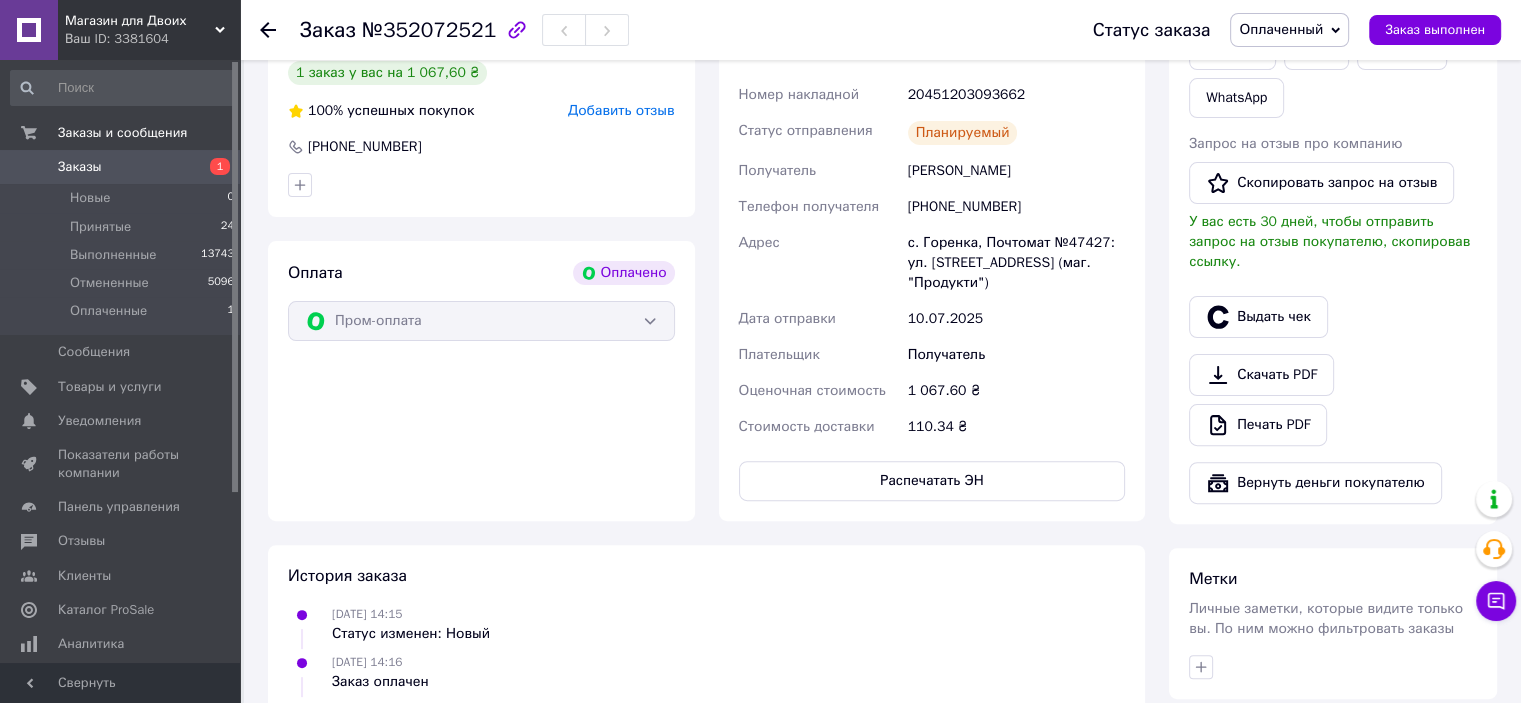 click on "Оплаченный" at bounding box center (1289, 30) 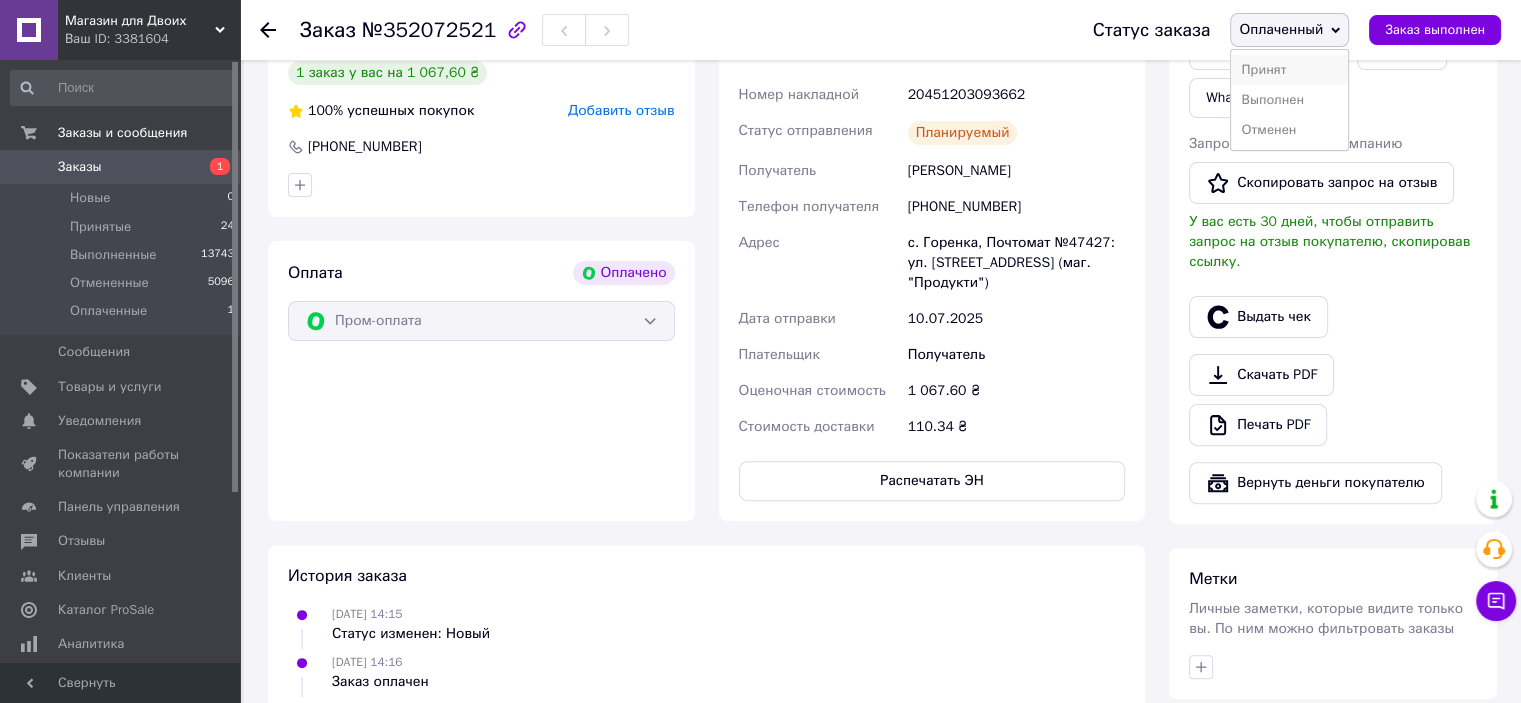 click on "Принят" at bounding box center [1289, 70] 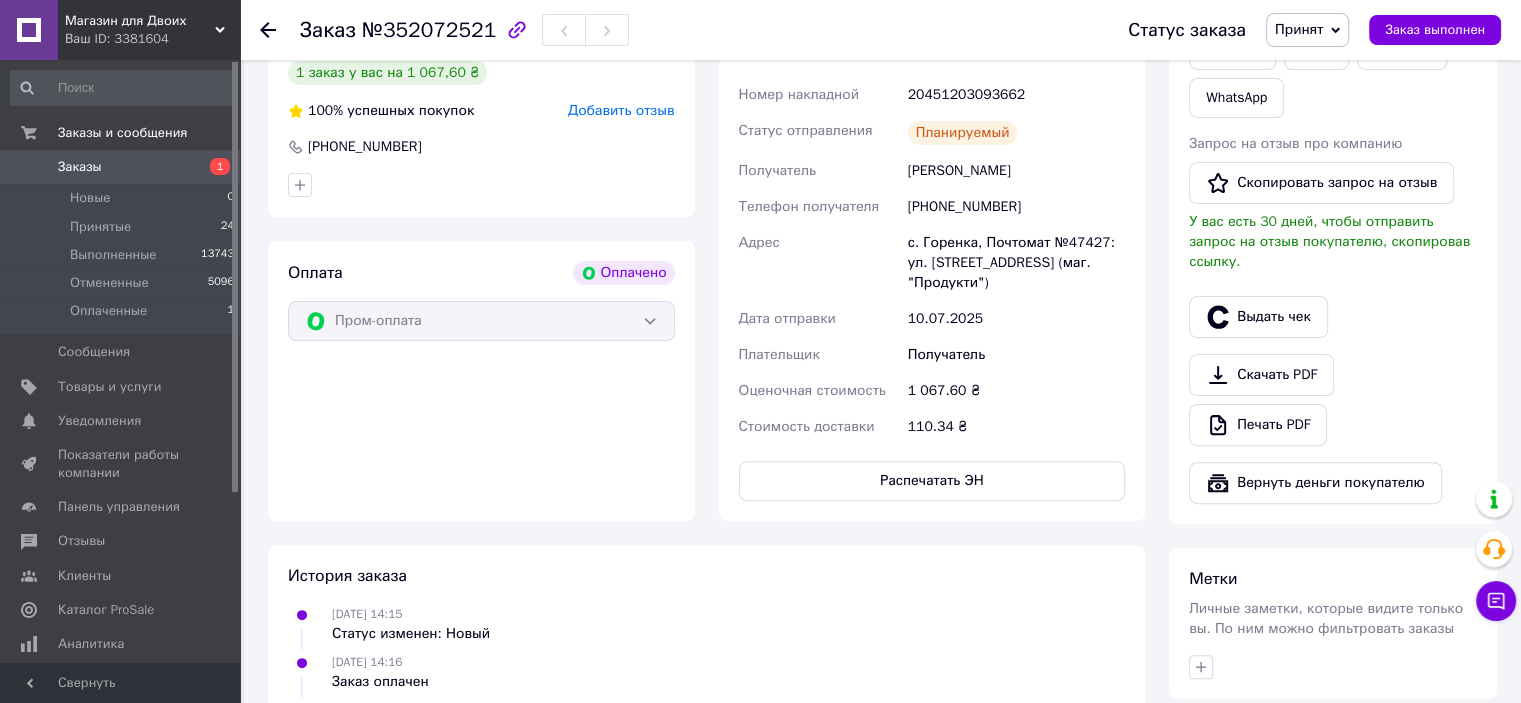click 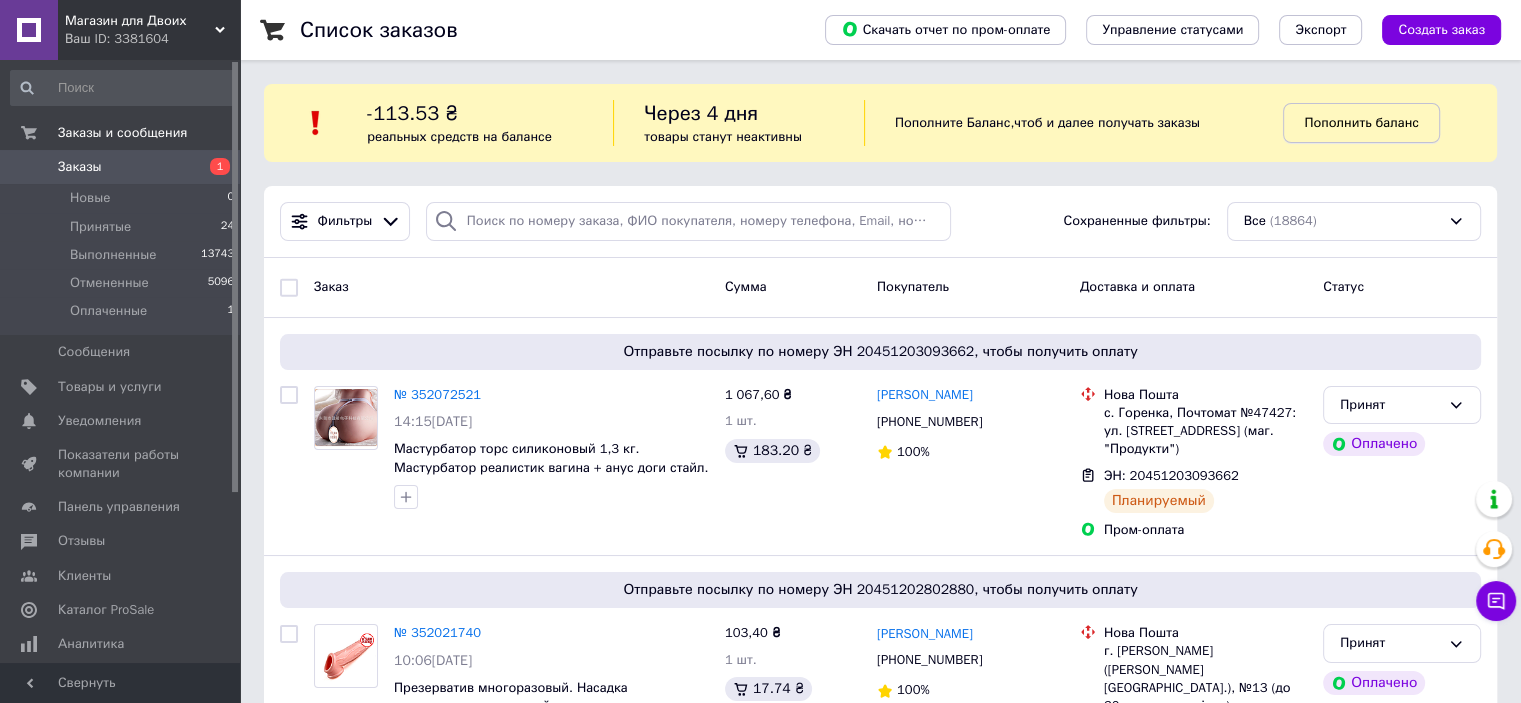 click on "Пополнить баланс" at bounding box center (1361, 122) 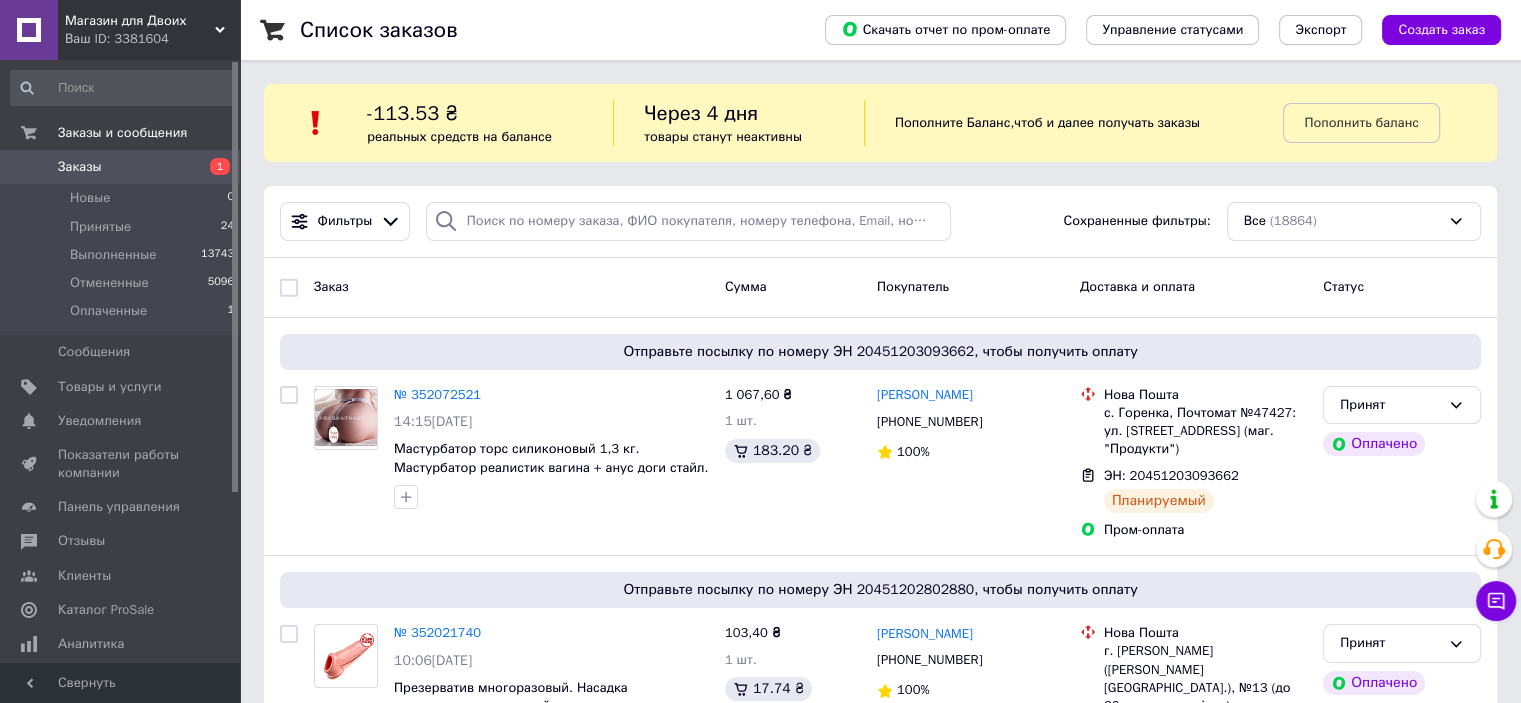 click on "Магазин для Двоих Ваш ID: 3381604 Сайт Магазин для Двоих Кабинет покупателя Проверить состояние системы Страница на портале Справка Выйти Заказы и сообщения Заказы 1 Новые 0 Принятые 24 Выполненные 13743 Отмененные 5096 Оплаченные 1 Сообщения 0 Товары и услуги Уведомления 0 0 Показатели работы компании Панель управления Отзывы Клиенты Каталог ProSale Аналитика Инструменты вебмастера и SEO Управление сайтом Кошелек компании Маркет Настройки Тарифы и счета Prom топ Свернуть
Список заказов   Экспорт -113.53 ₴ ,  67%" at bounding box center (760, 2153) 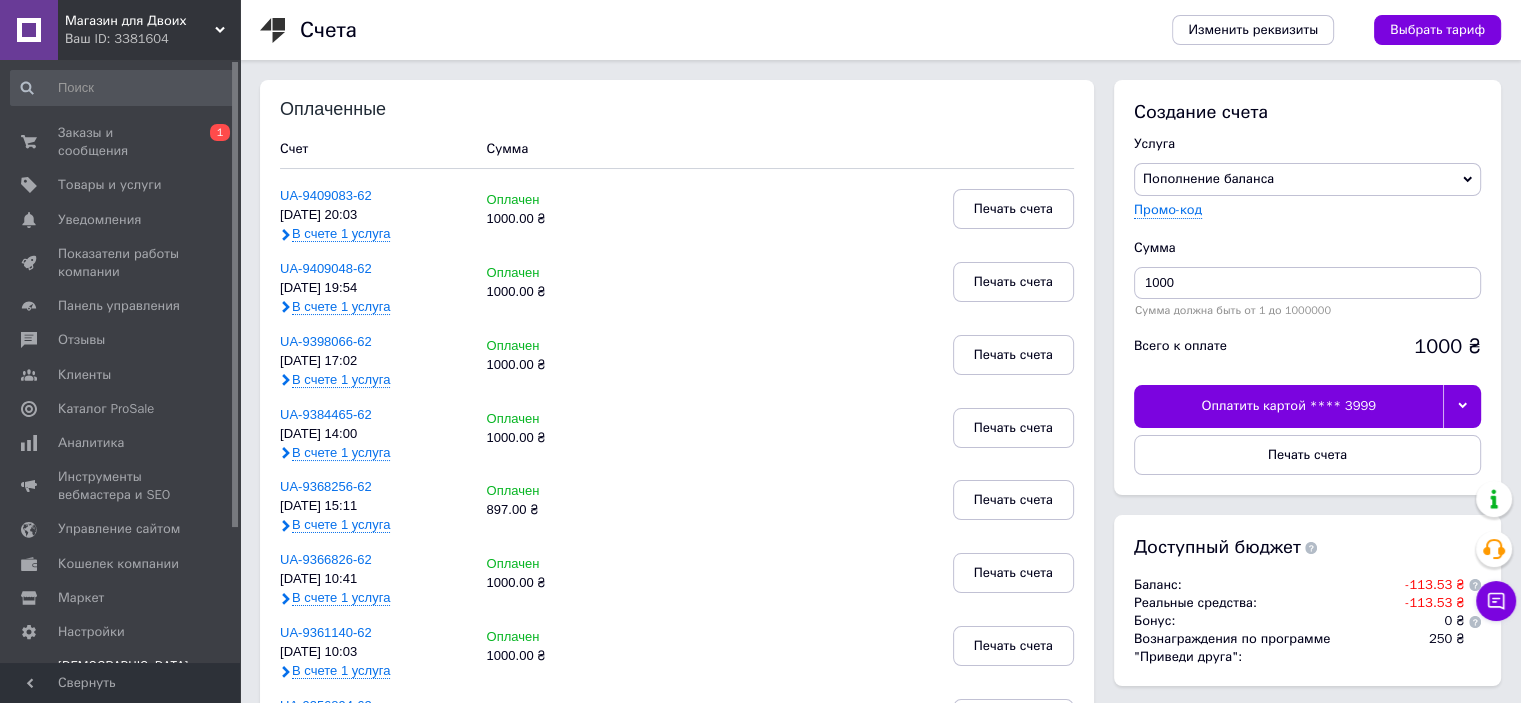 scroll, scrollTop: 0, scrollLeft: 0, axis: both 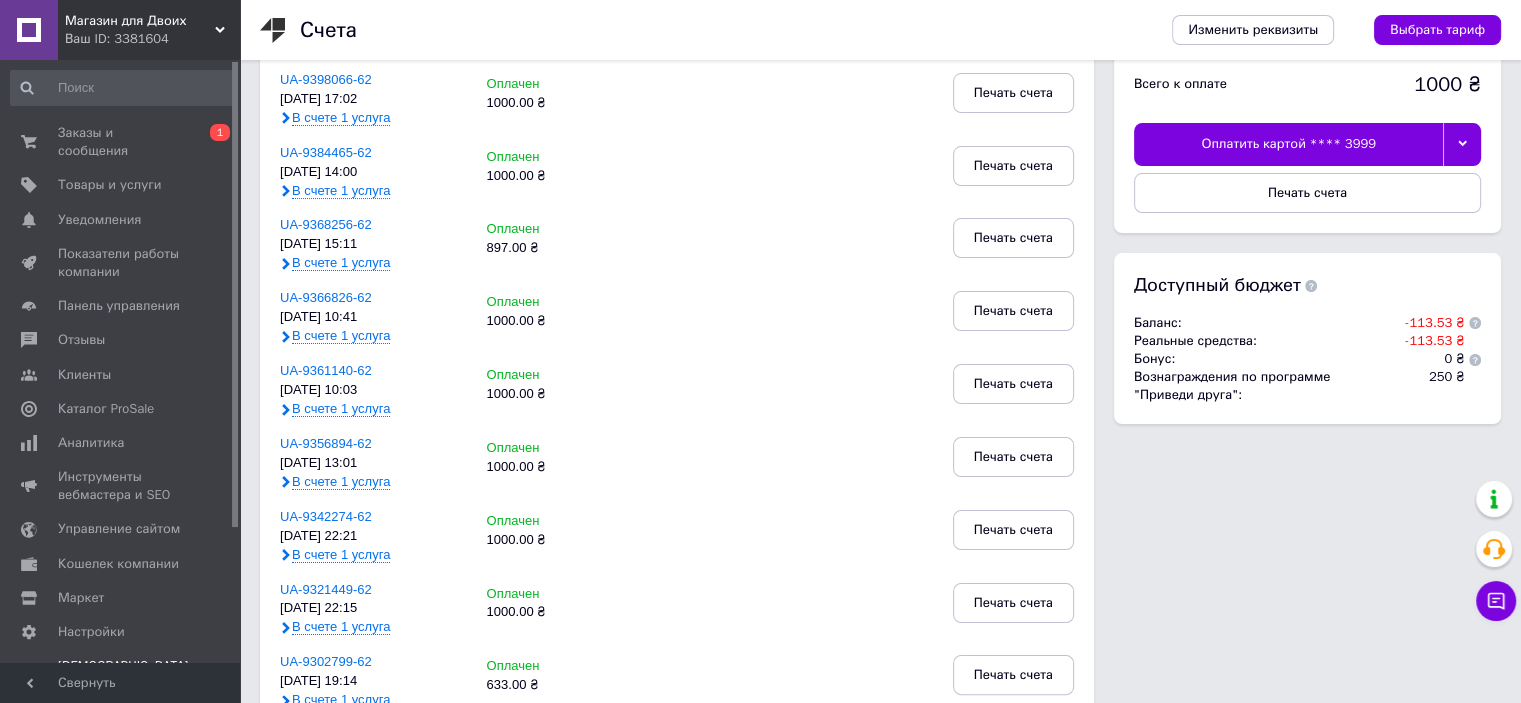 click 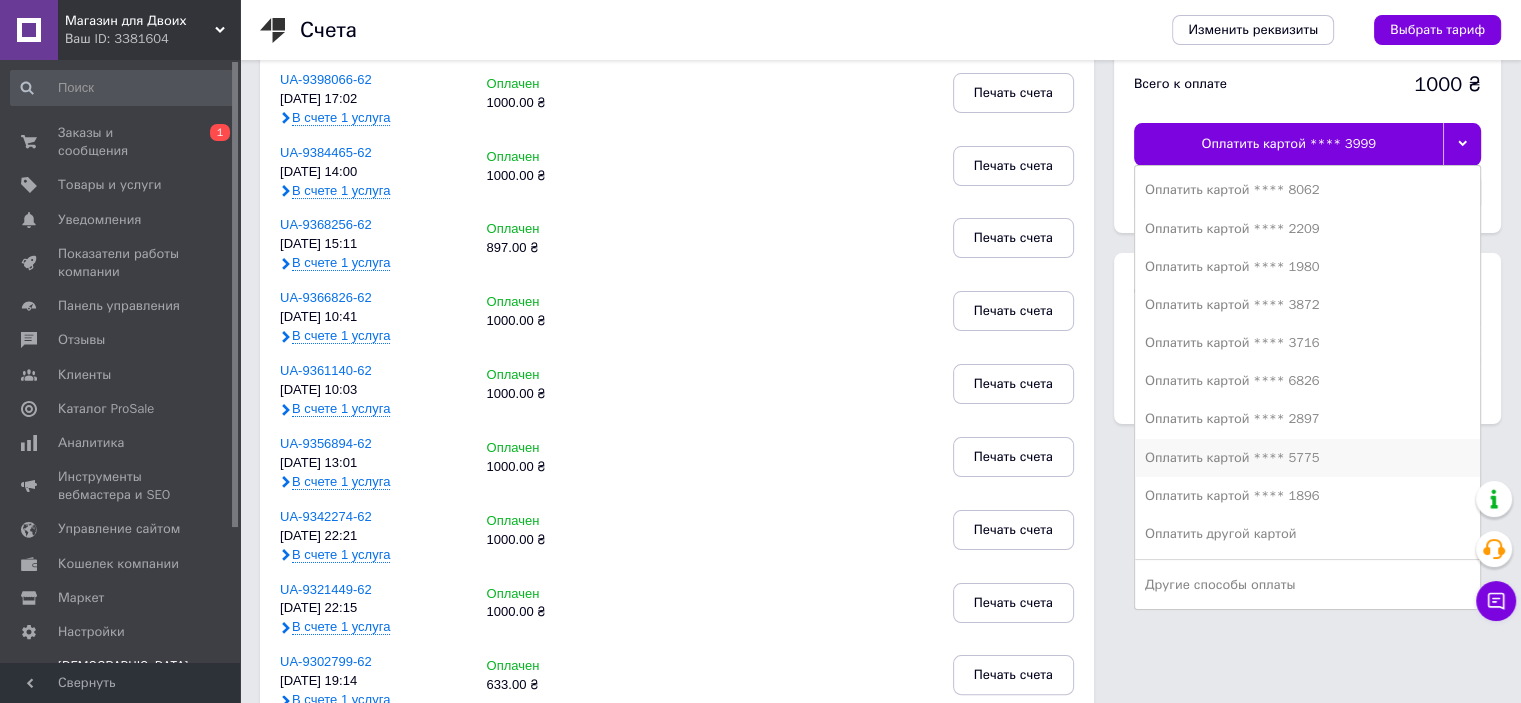 click on "Оплатить картой  **** 5775" at bounding box center [1307, 458] 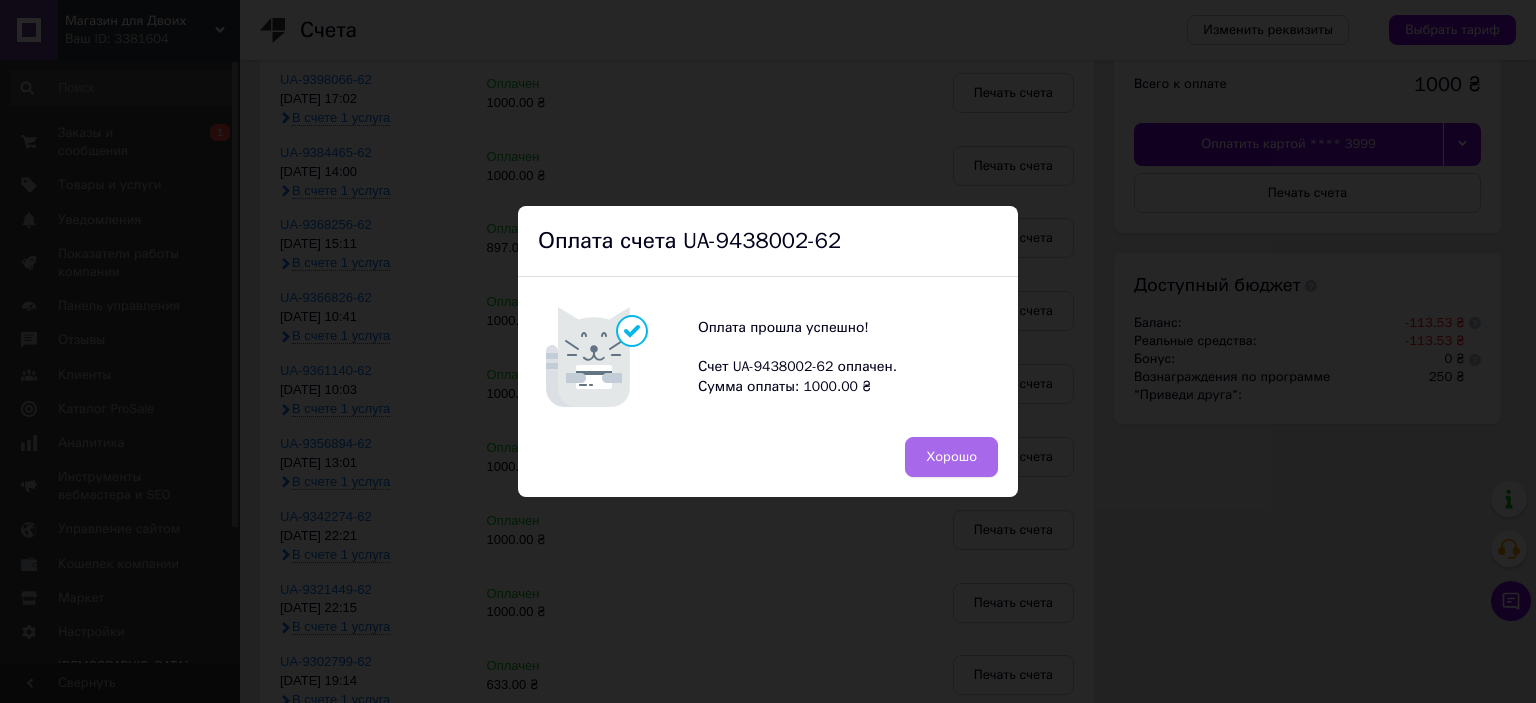 click on "Хорошо" at bounding box center [951, 457] 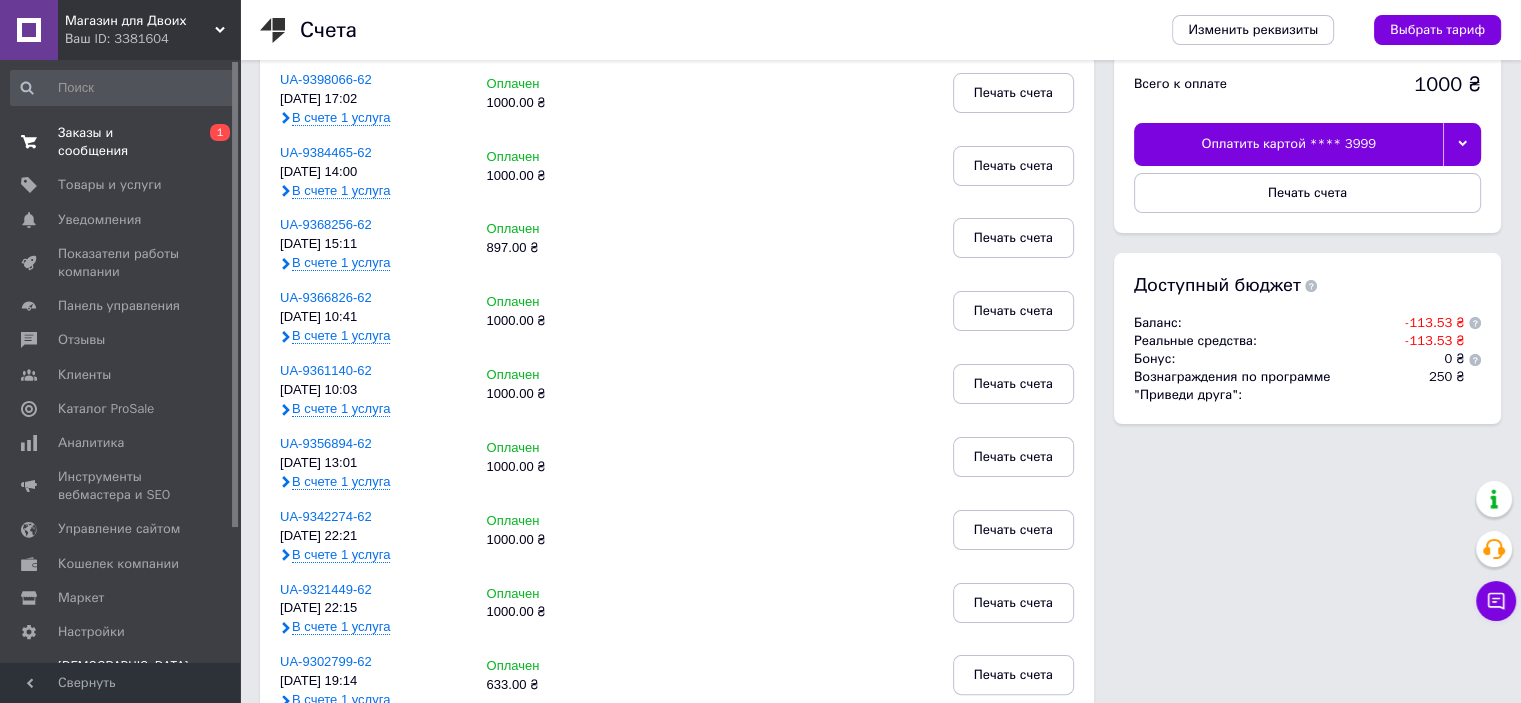 click on "Заказы и сообщения" at bounding box center (121, 142) 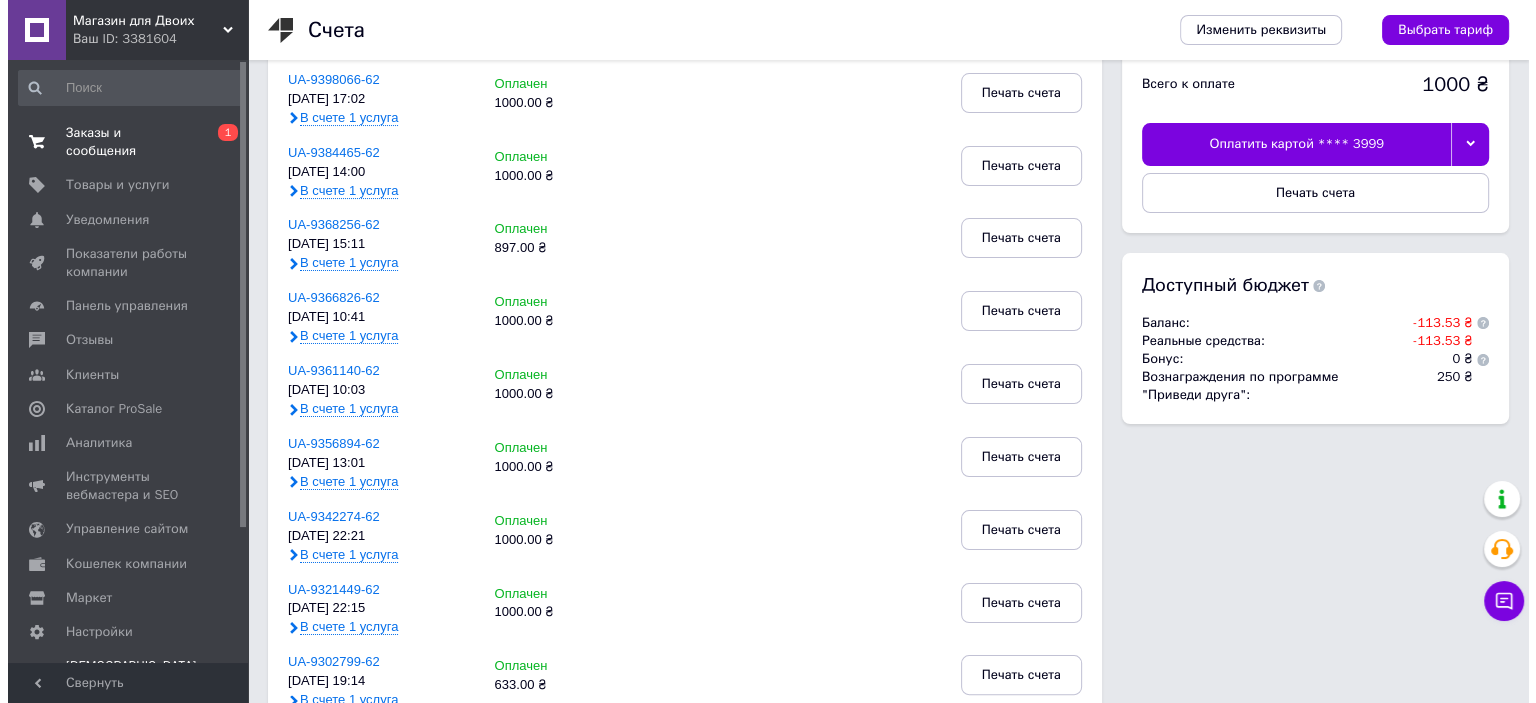 scroll, scrollTop: 0, scrollLeft: 0, axis: both 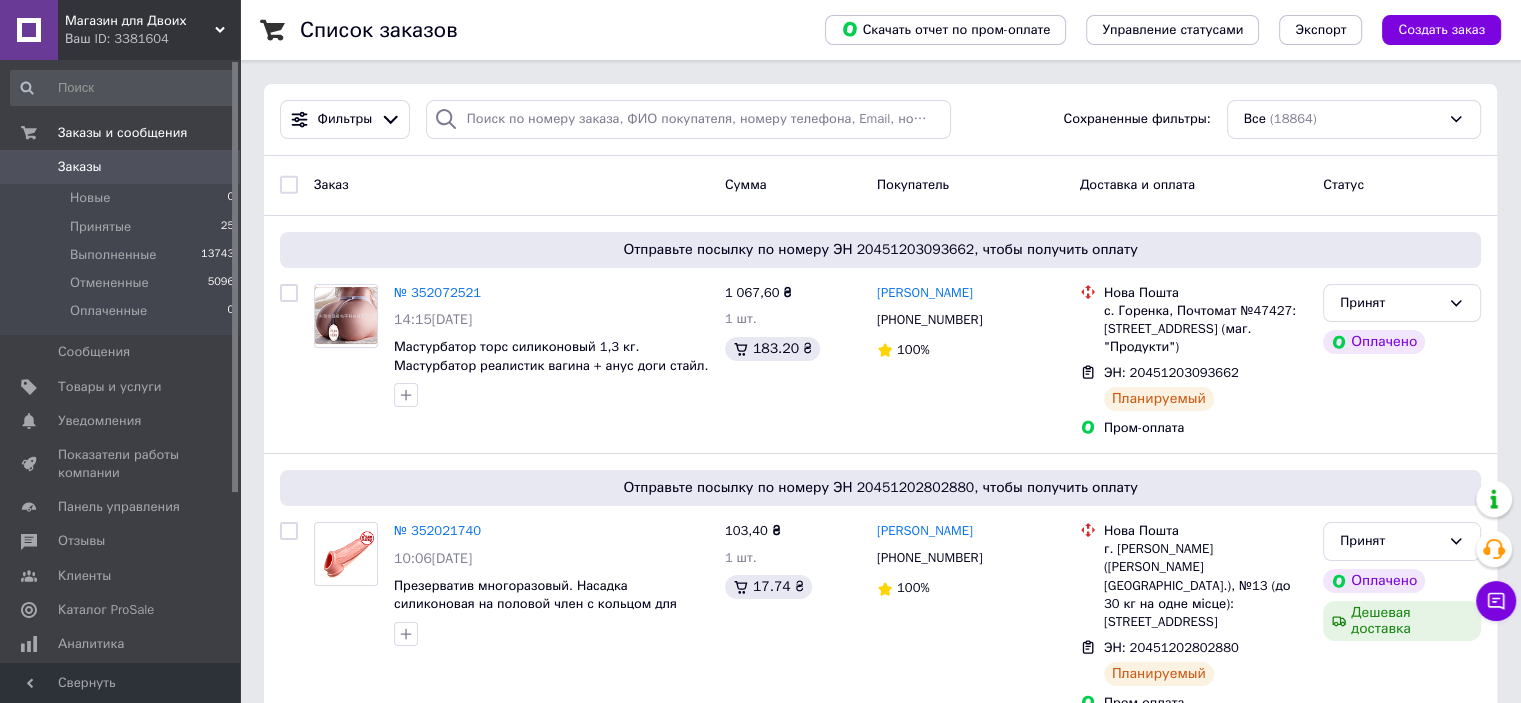 drag, startPoint x: 234, startPoint y: 384, endPoint x: 235, endPoint y: 410, distance: 26.019224 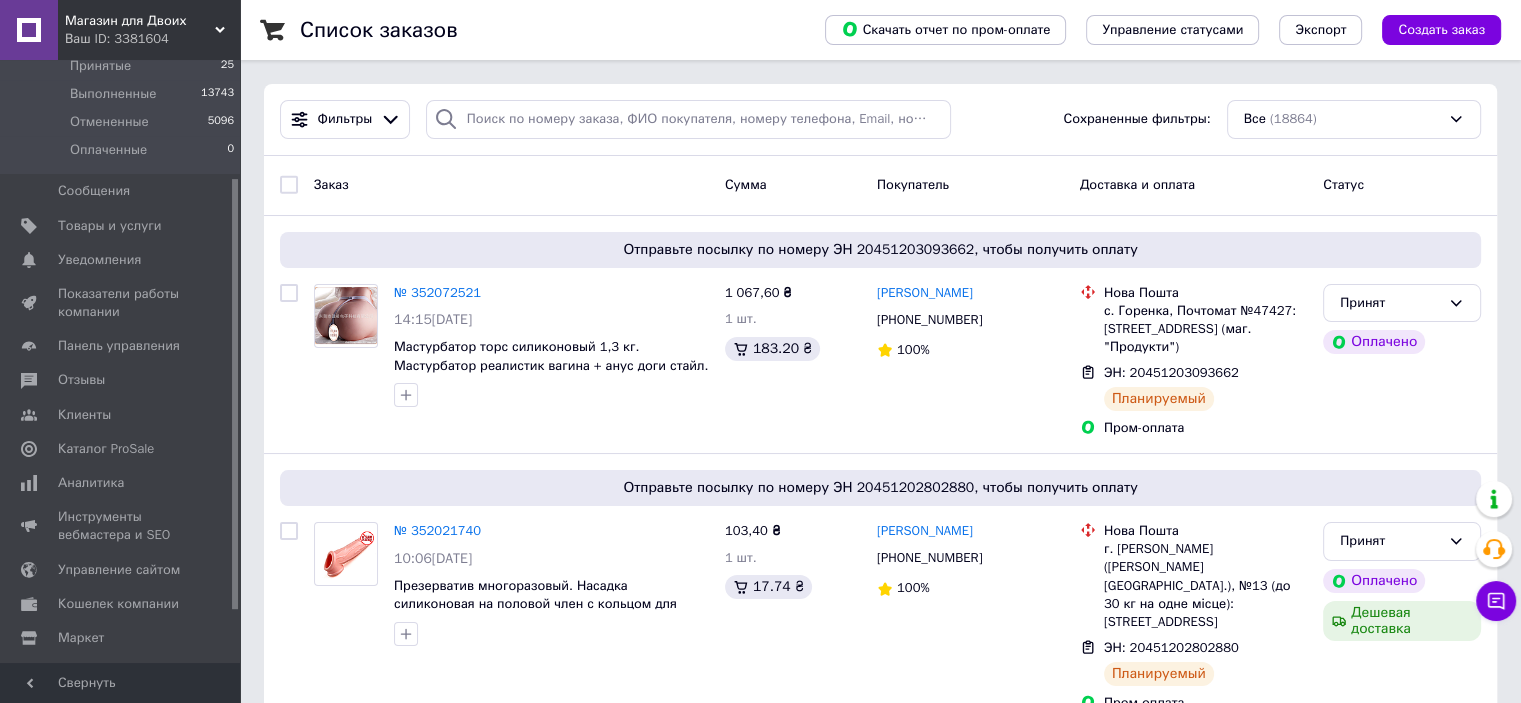 scroll, scrollTop: 168, scrollLeft: 0, axis: vertical 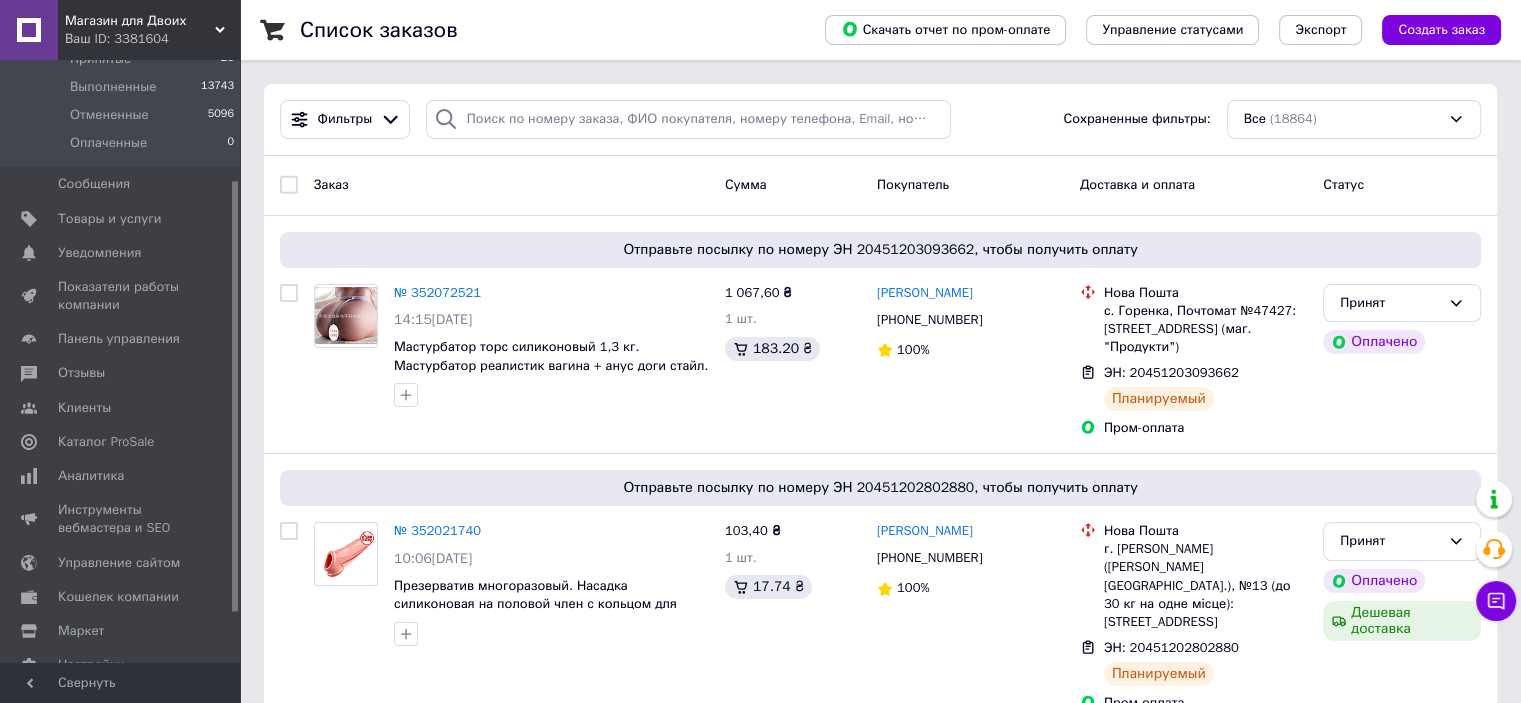 drag, startPoint x: 235, startPoint y: 444, endPoint x: 245, endPoint y: 541, distance: 97.5141 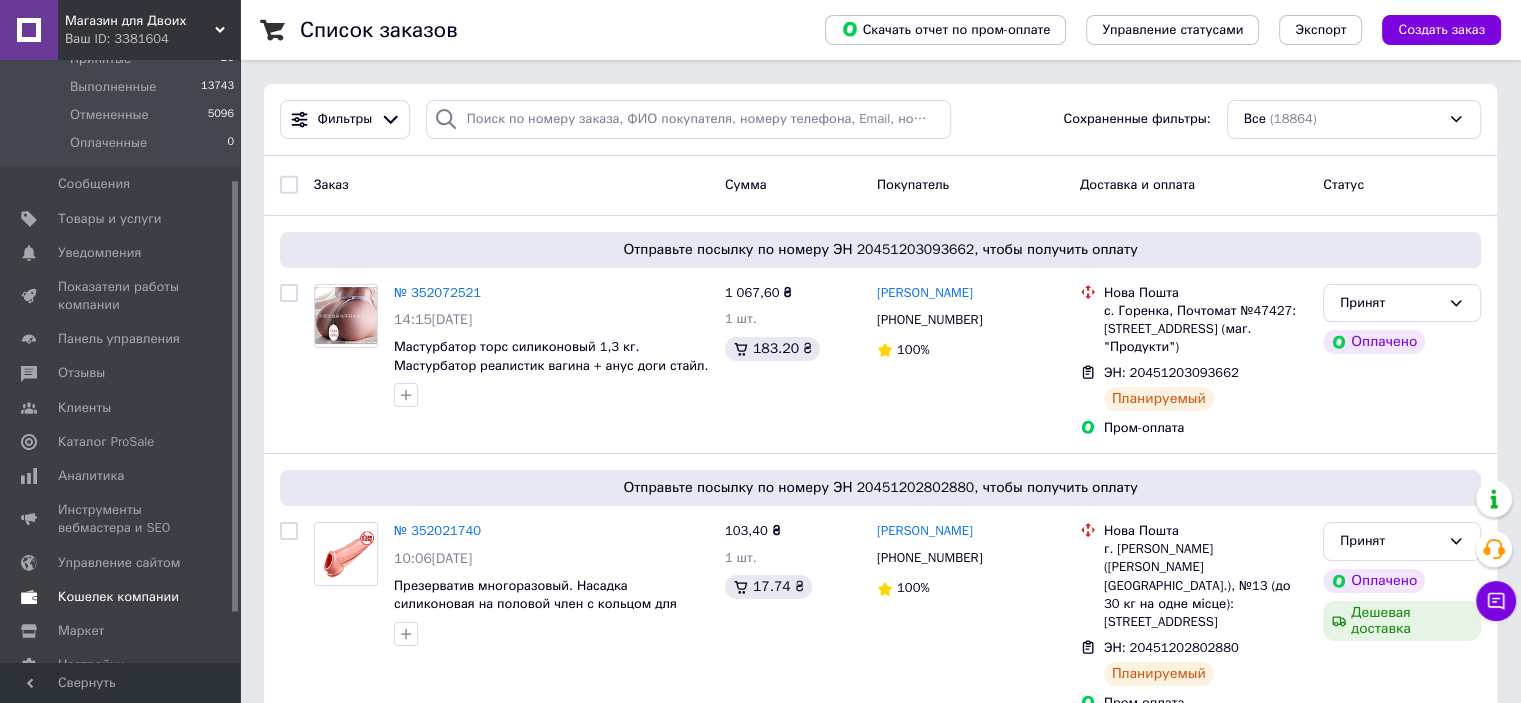 click on "Кошелек компании" at bounding box center [118, 597] 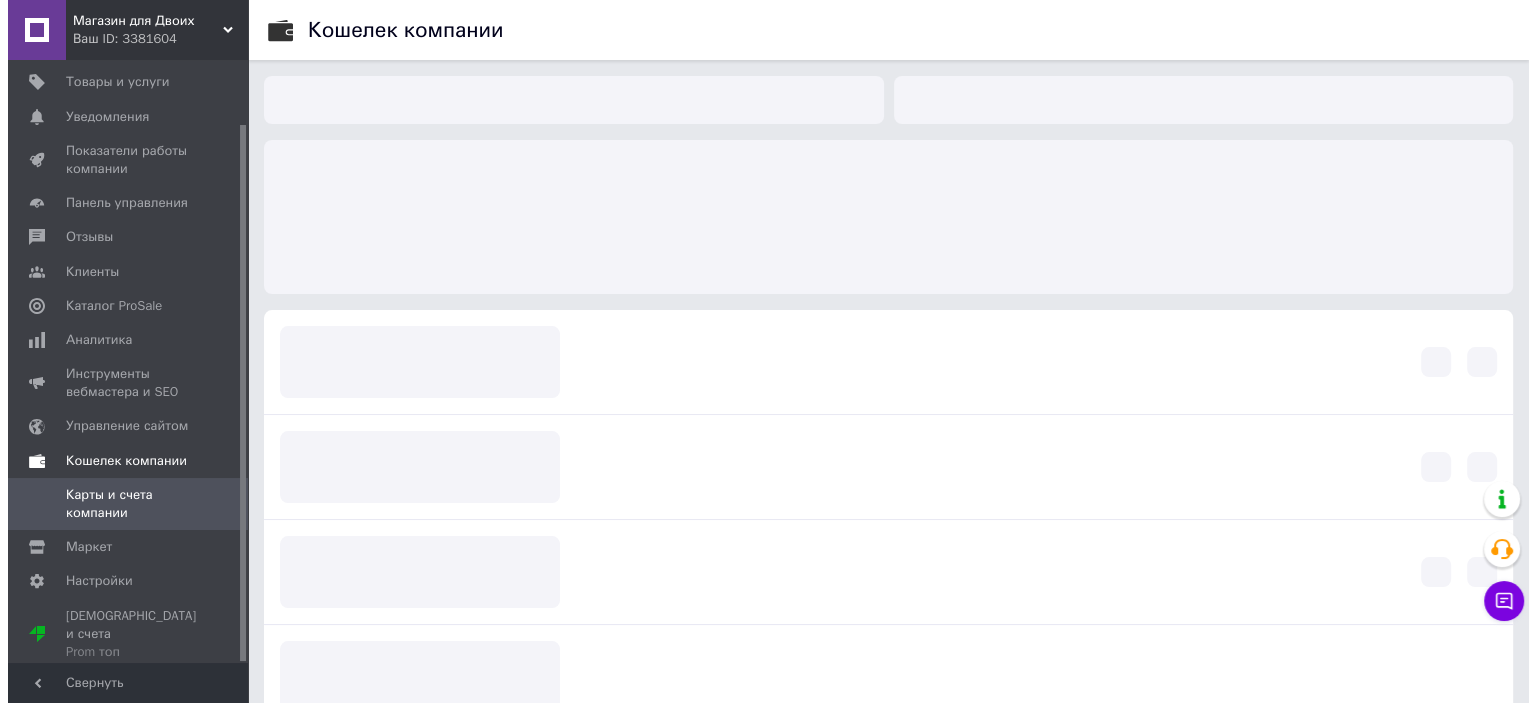 scroll, scrollTop: 72, scrollLeft: 0, axis: vertical 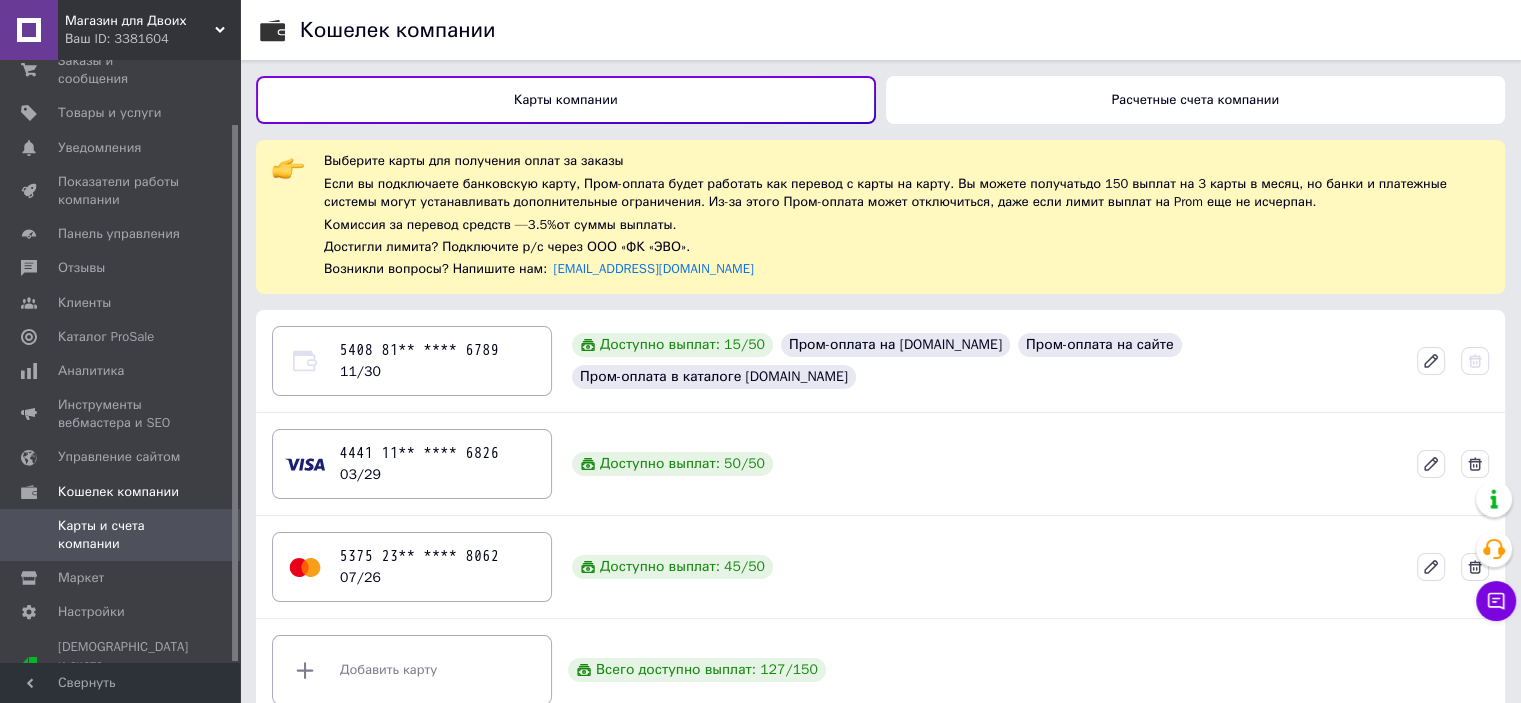 click on "Расчетные счета компании" at bounding box center [1195, 99] 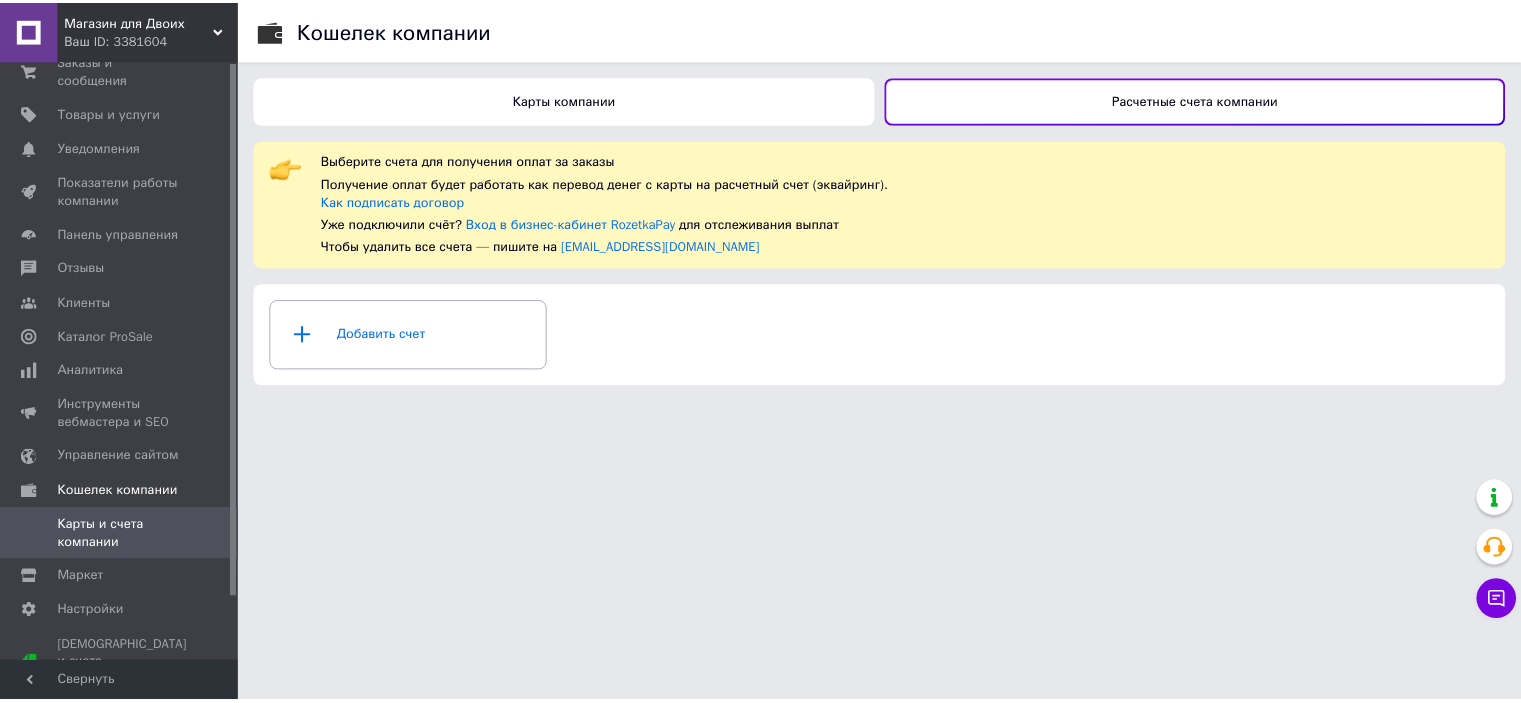 scroll, scrollTop: 0, scrollLeft: 0, axis: both 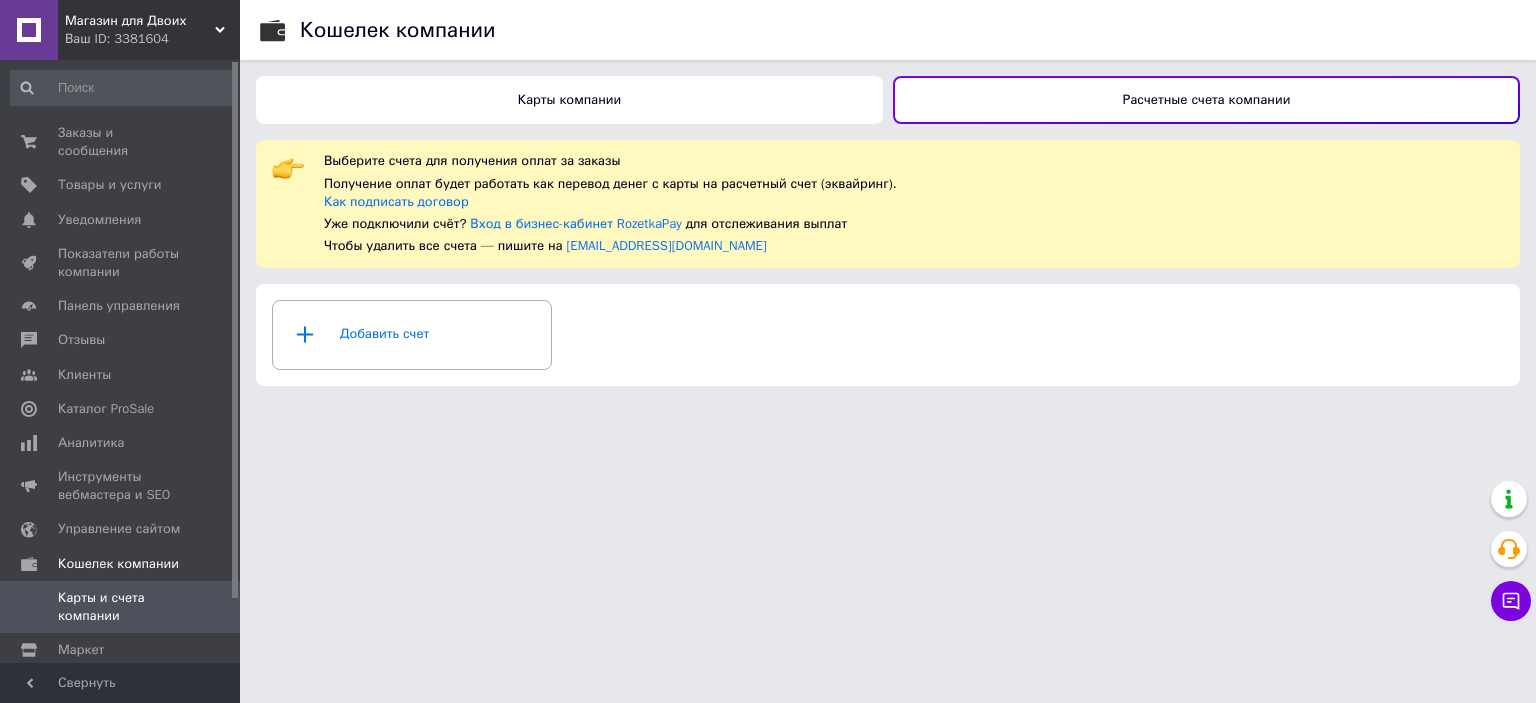 drag, startPoint x: 232, startPoint y: 189, endPoint x: 240, endPoint y: 71, distance: 118.270874 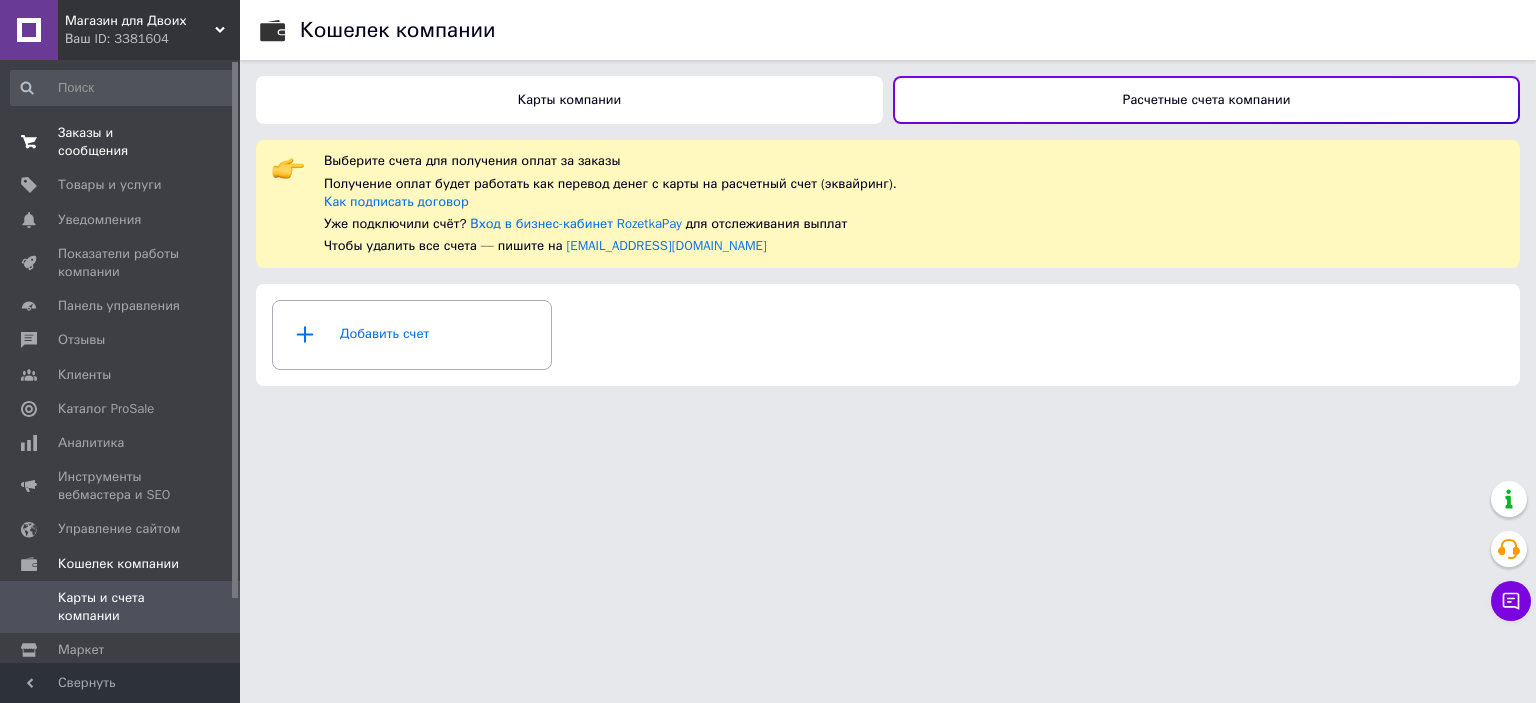 click on "Заказы и сообщения" at bounding box center [121, 142] 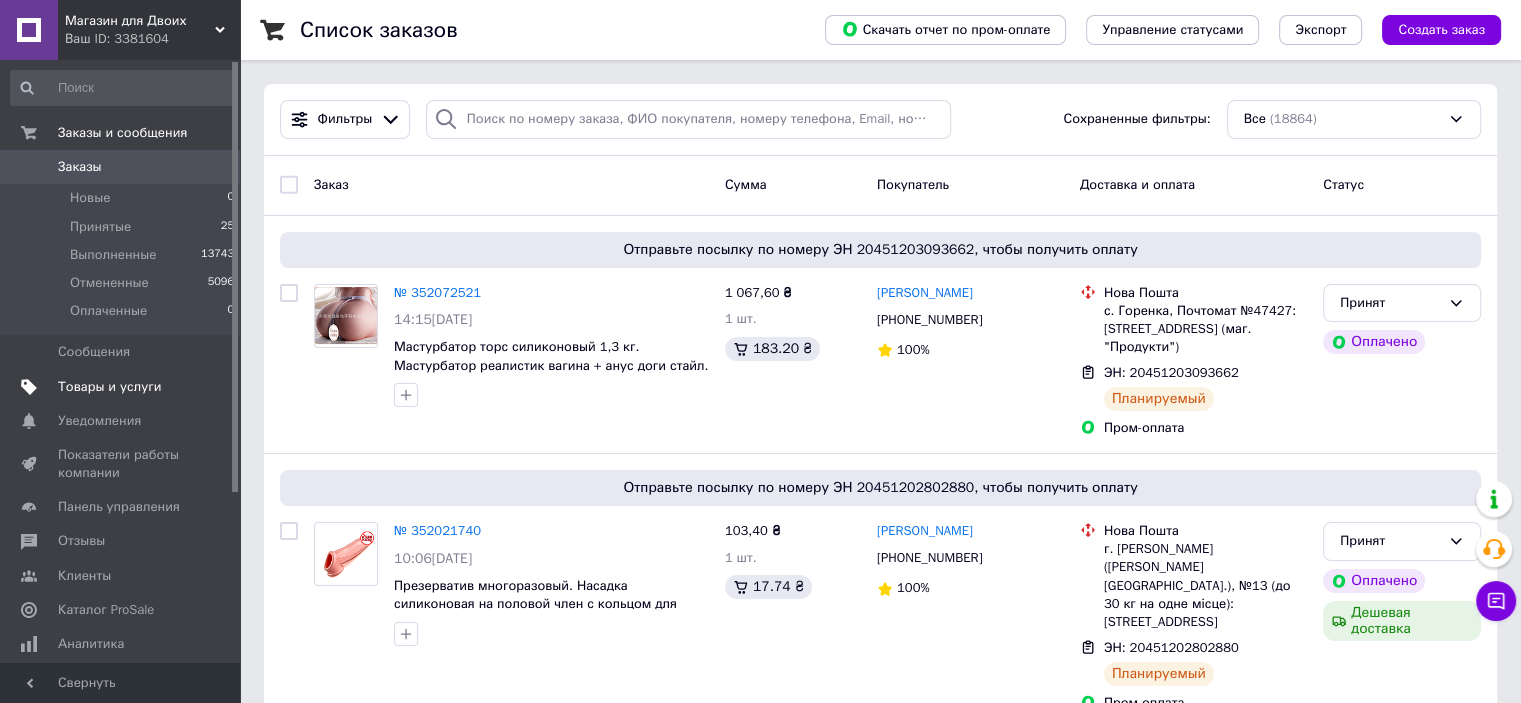 click on "Товары и услуги" at bounding box center [110, 387] 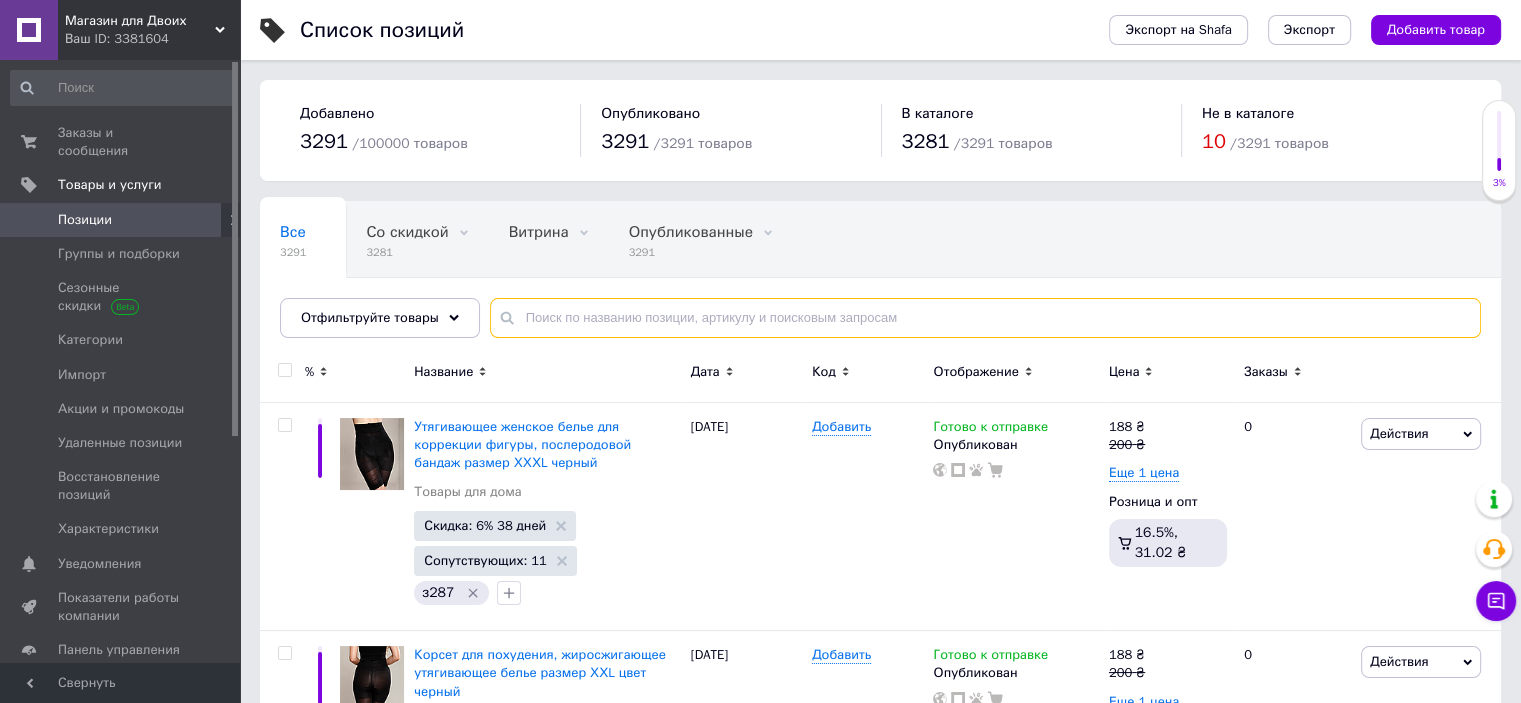 click at bounding box center (985, 318) 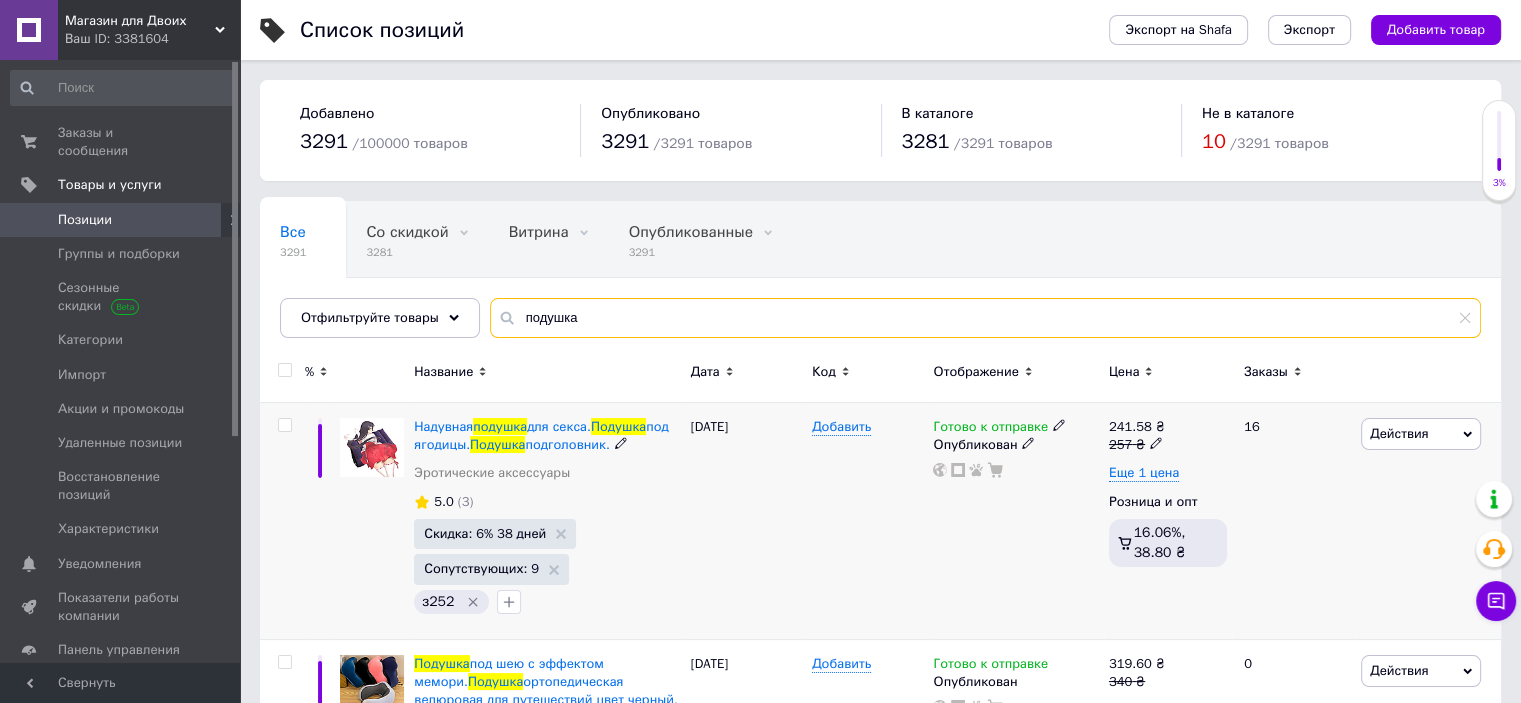 type on "подушка" 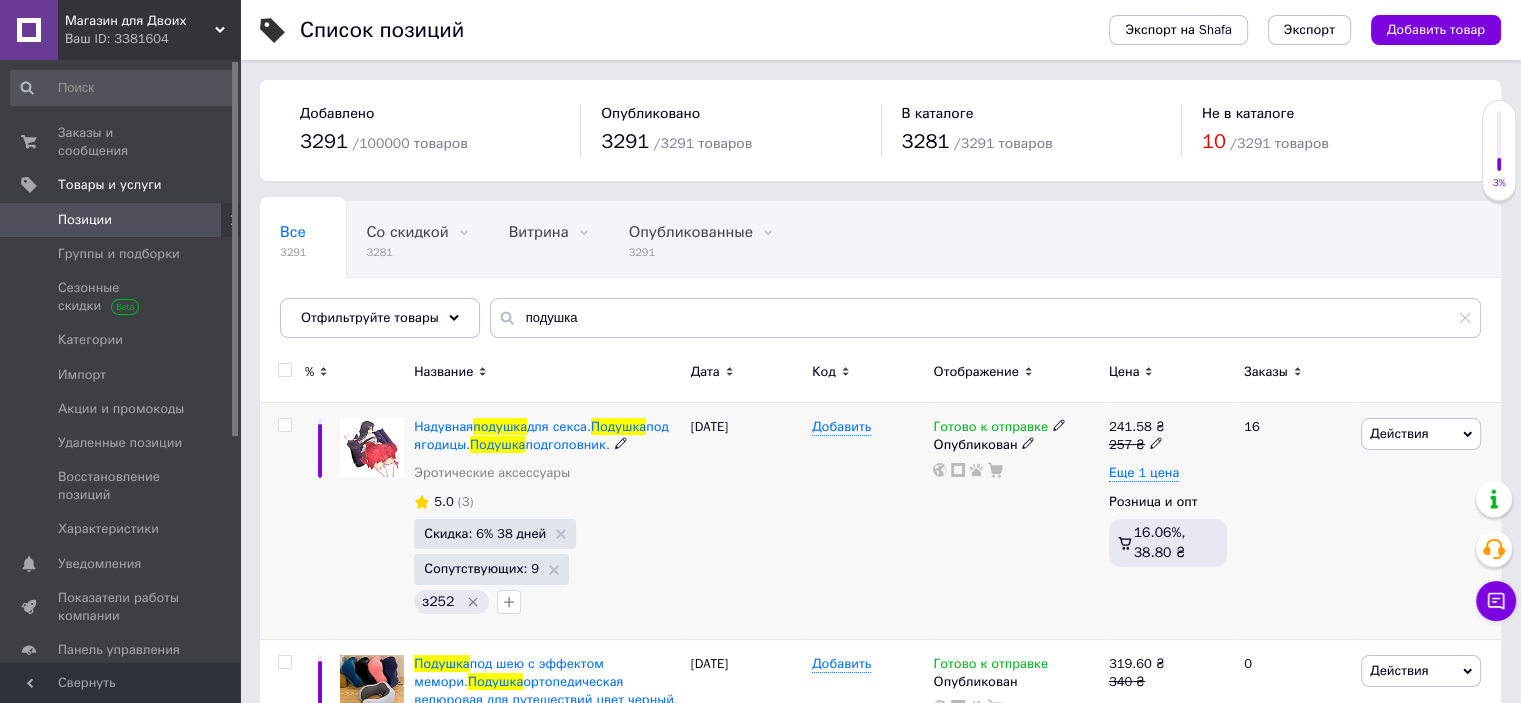click on "Действия" at bounding box center (1421, 434) 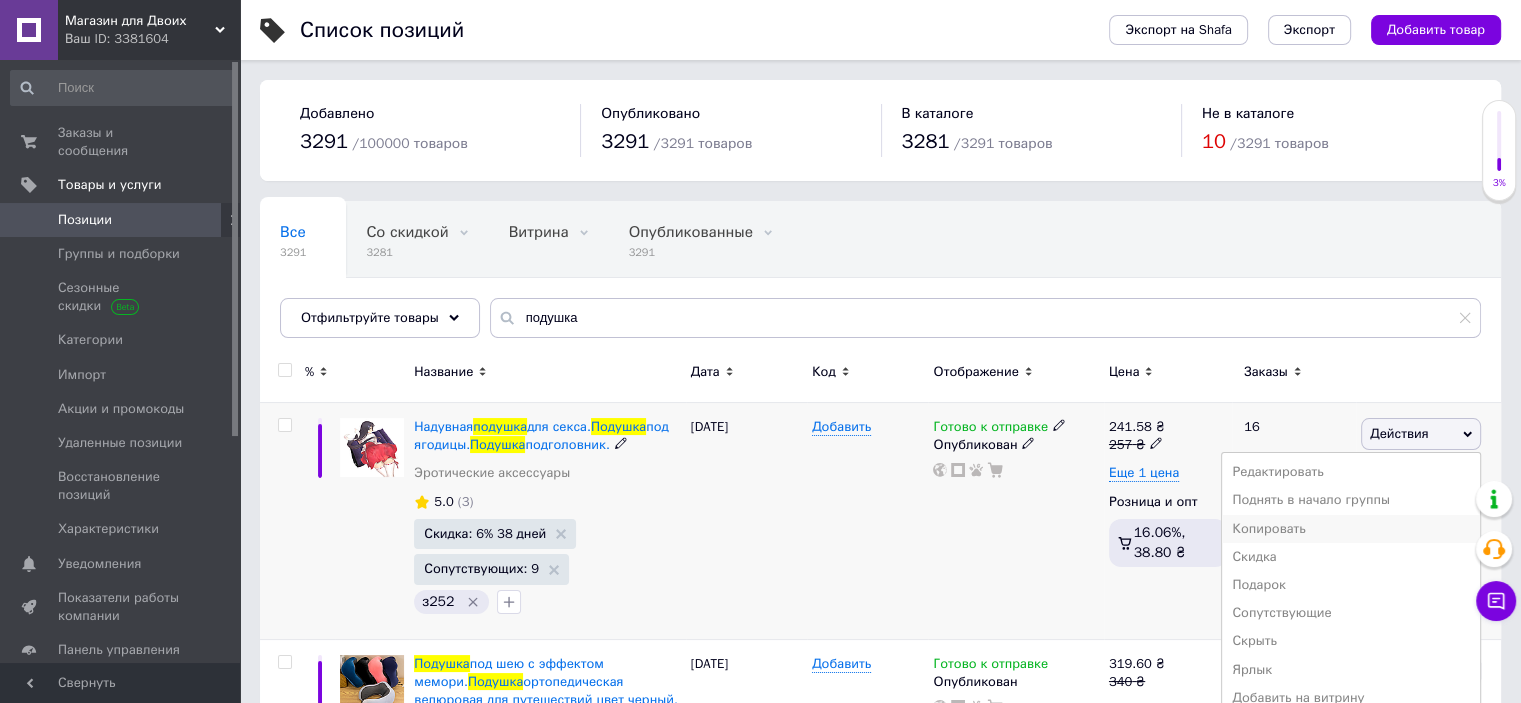 click on "Копировать" at bounding box center [1351, 529] 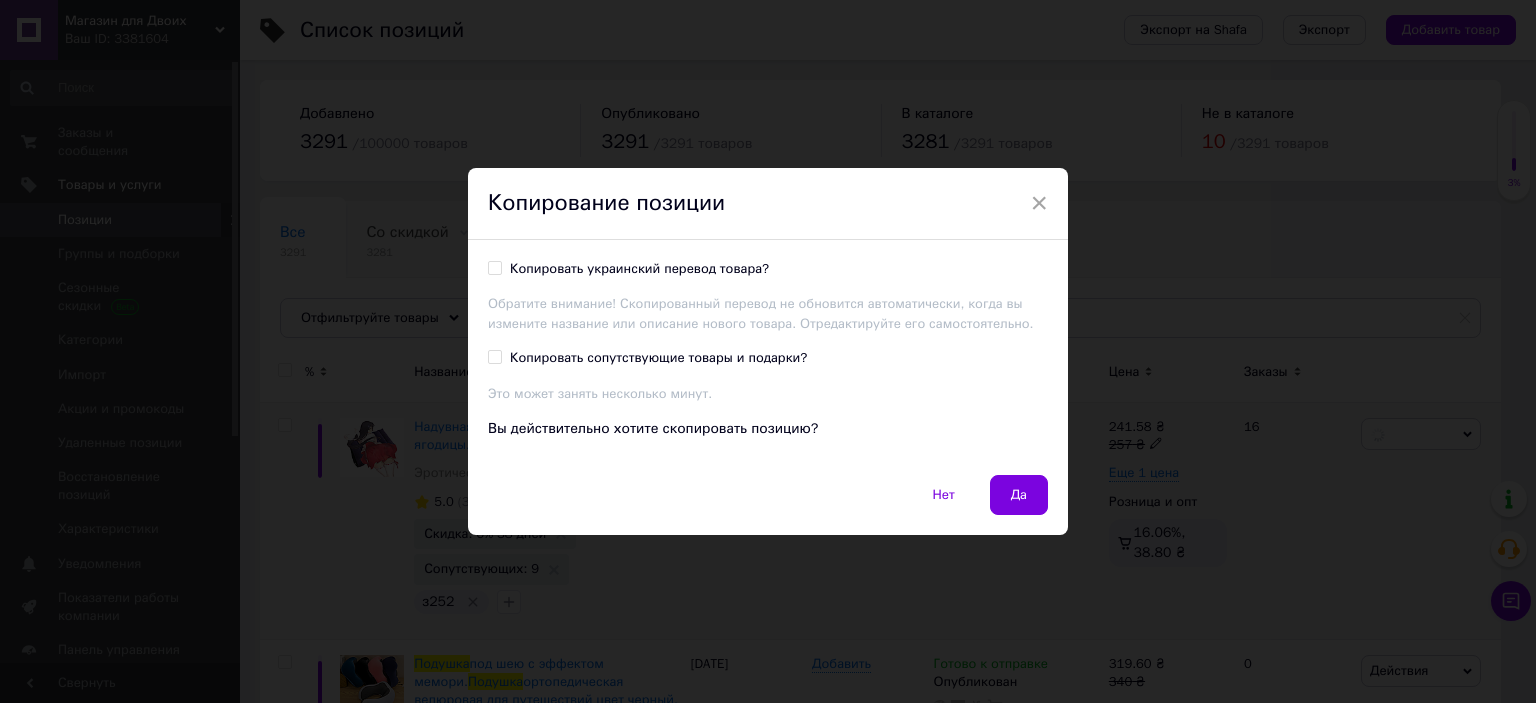 drag, startPoint x: 491, startPoint y: 358, endPoint x: 536, endPoint y: 390, distance: 55.21775 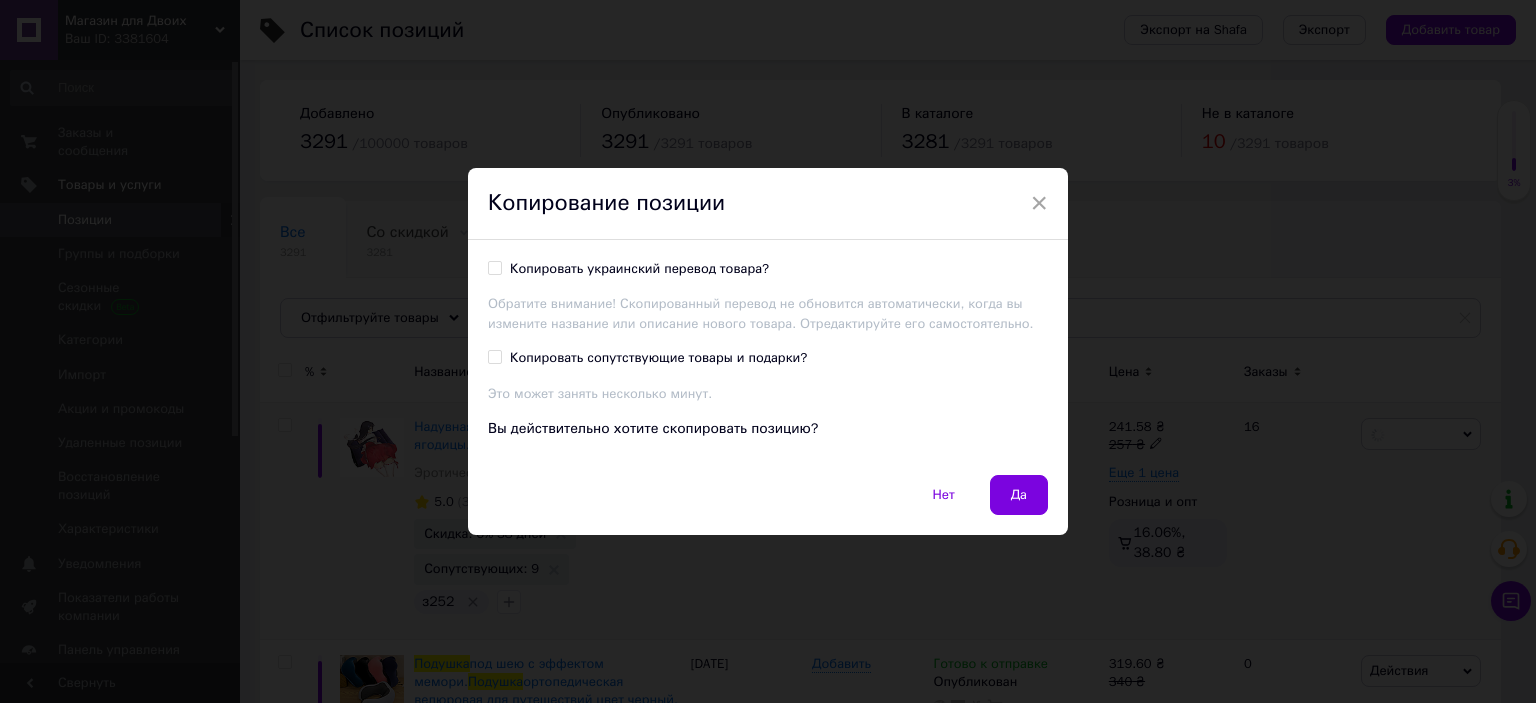 click on "Копировать сопутствующие товары и подарки? Это может занять несколько минут." at bounding box center [768, 376] 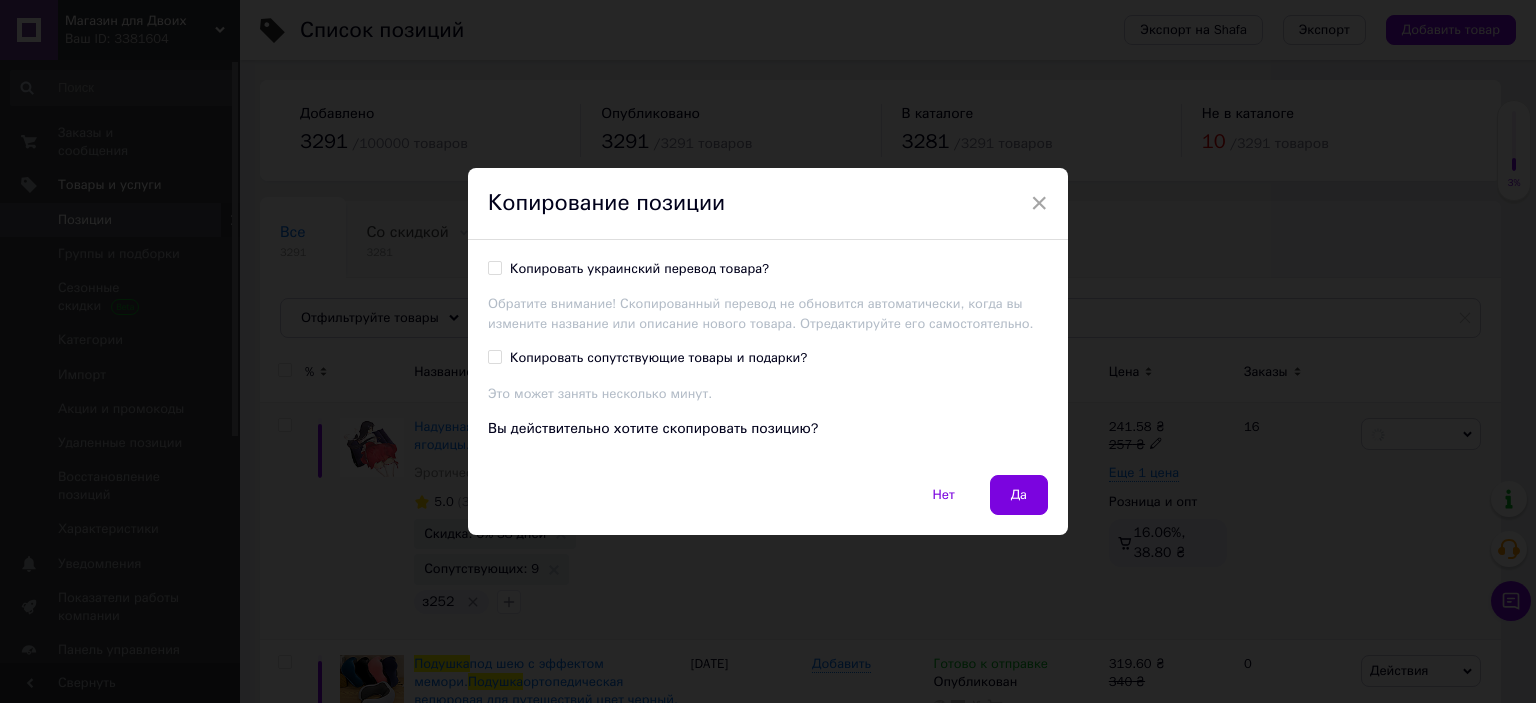 click on "Копировать сопутствующие товары и подарки?" at bounding box center [494, 356] 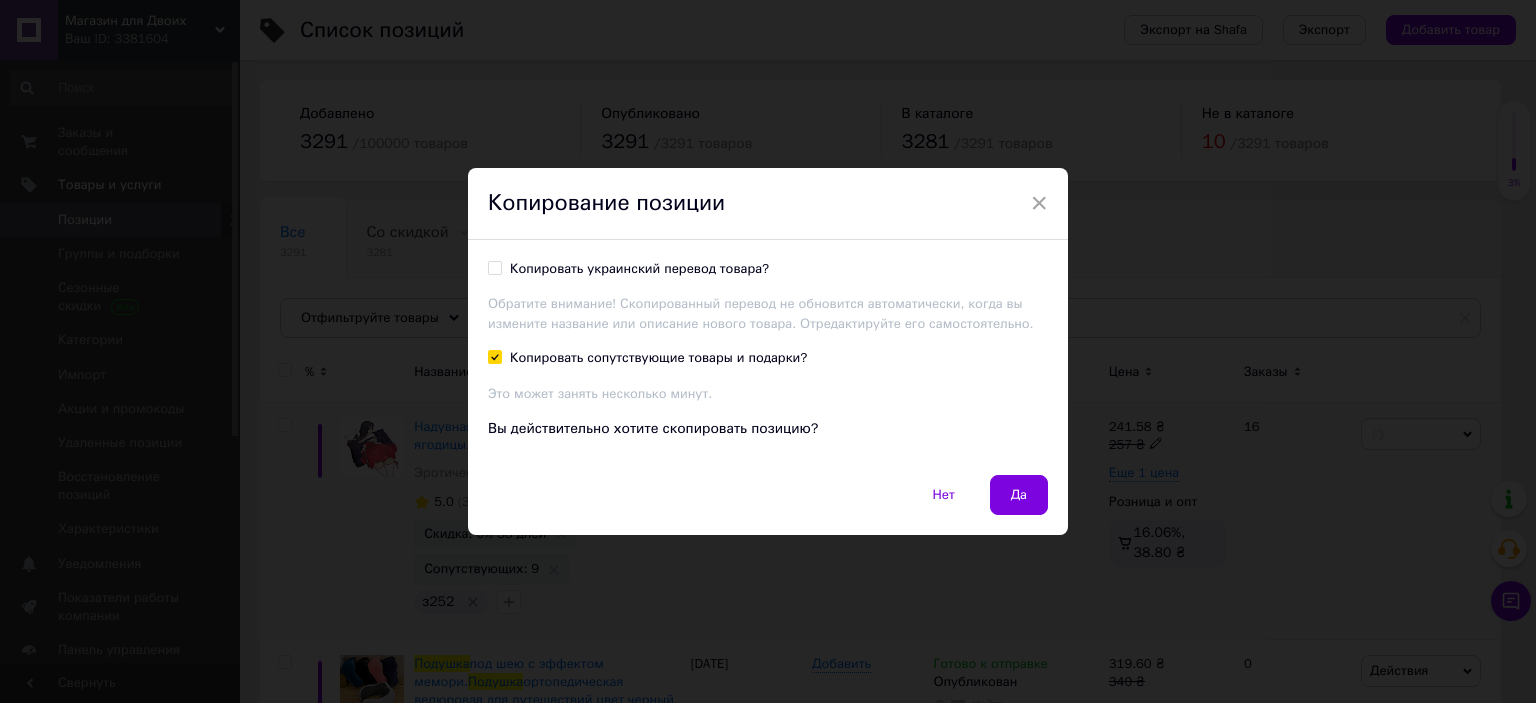 checkbox on "true" 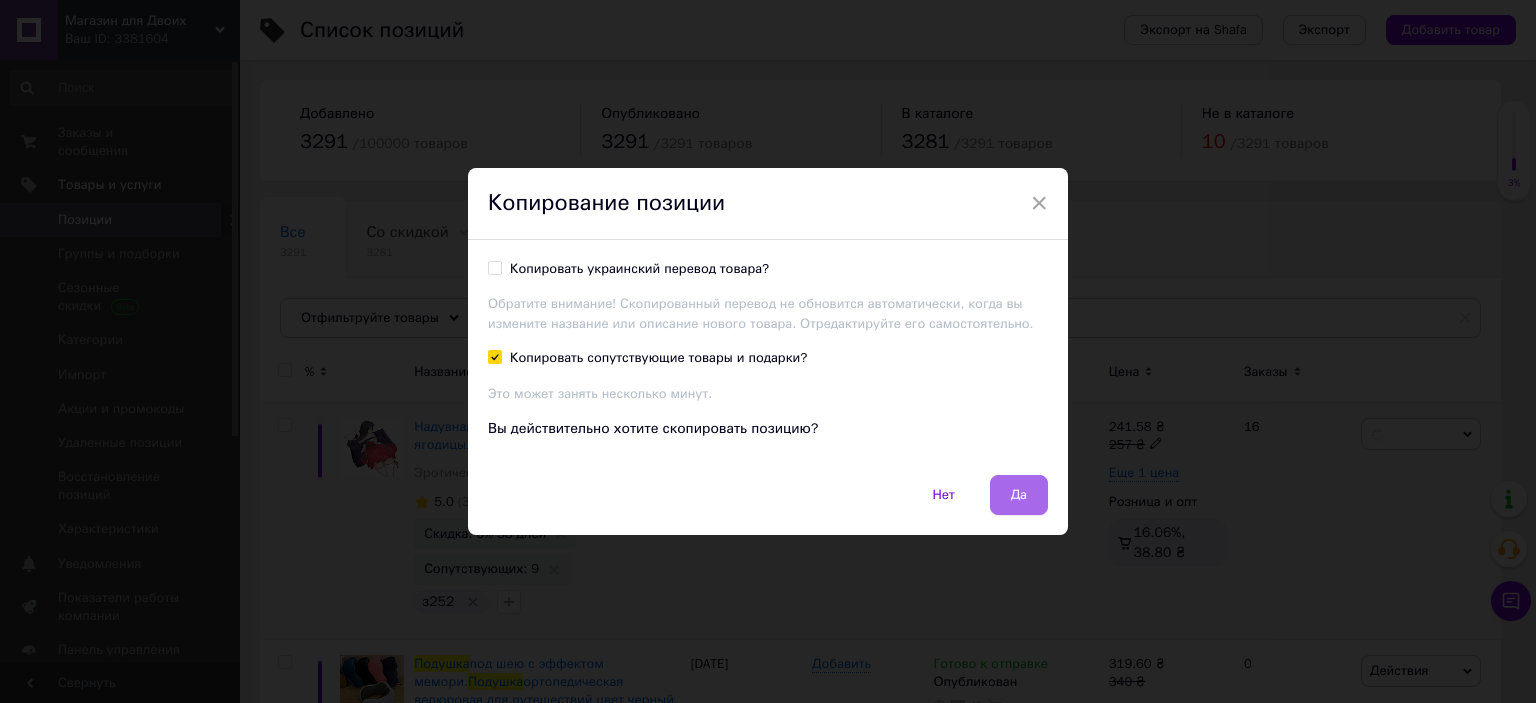 click on "Да" at bounding box center (1019, 495) 